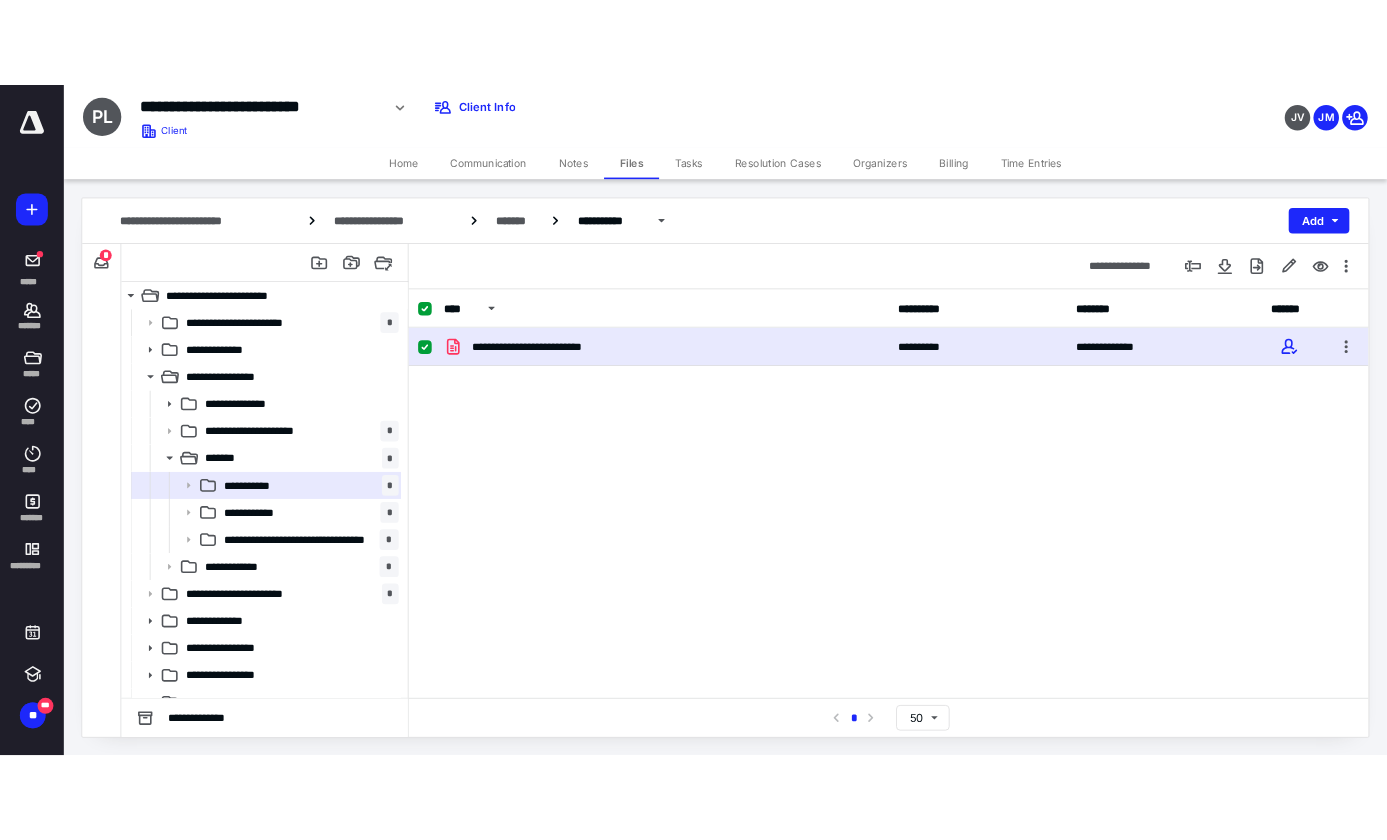 scroll, scrollTop: 0, scrollLeft: 0, axis: both 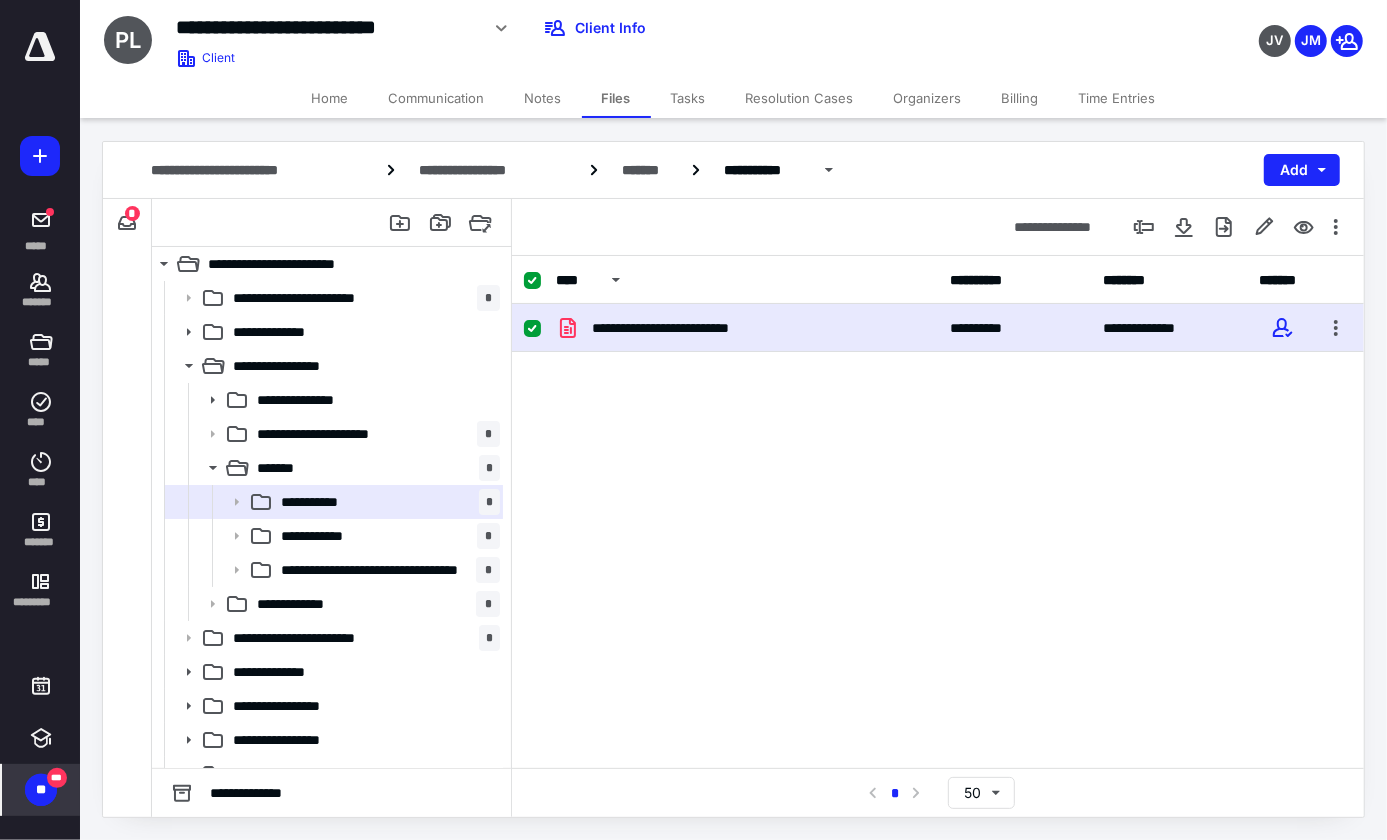 click on "**" at bounding box center (41, 790) 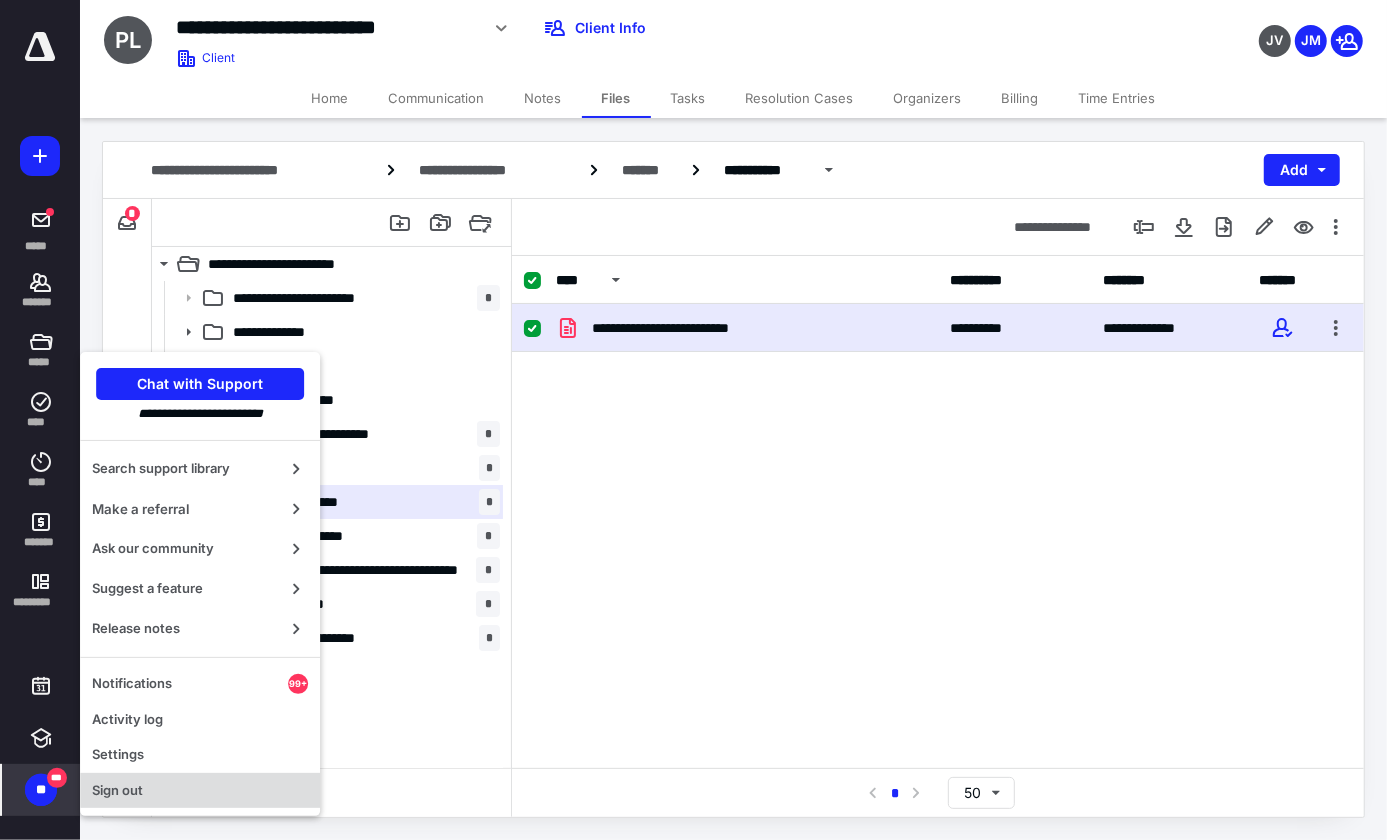 click on "Sign out" at bounding box center (200, 791) 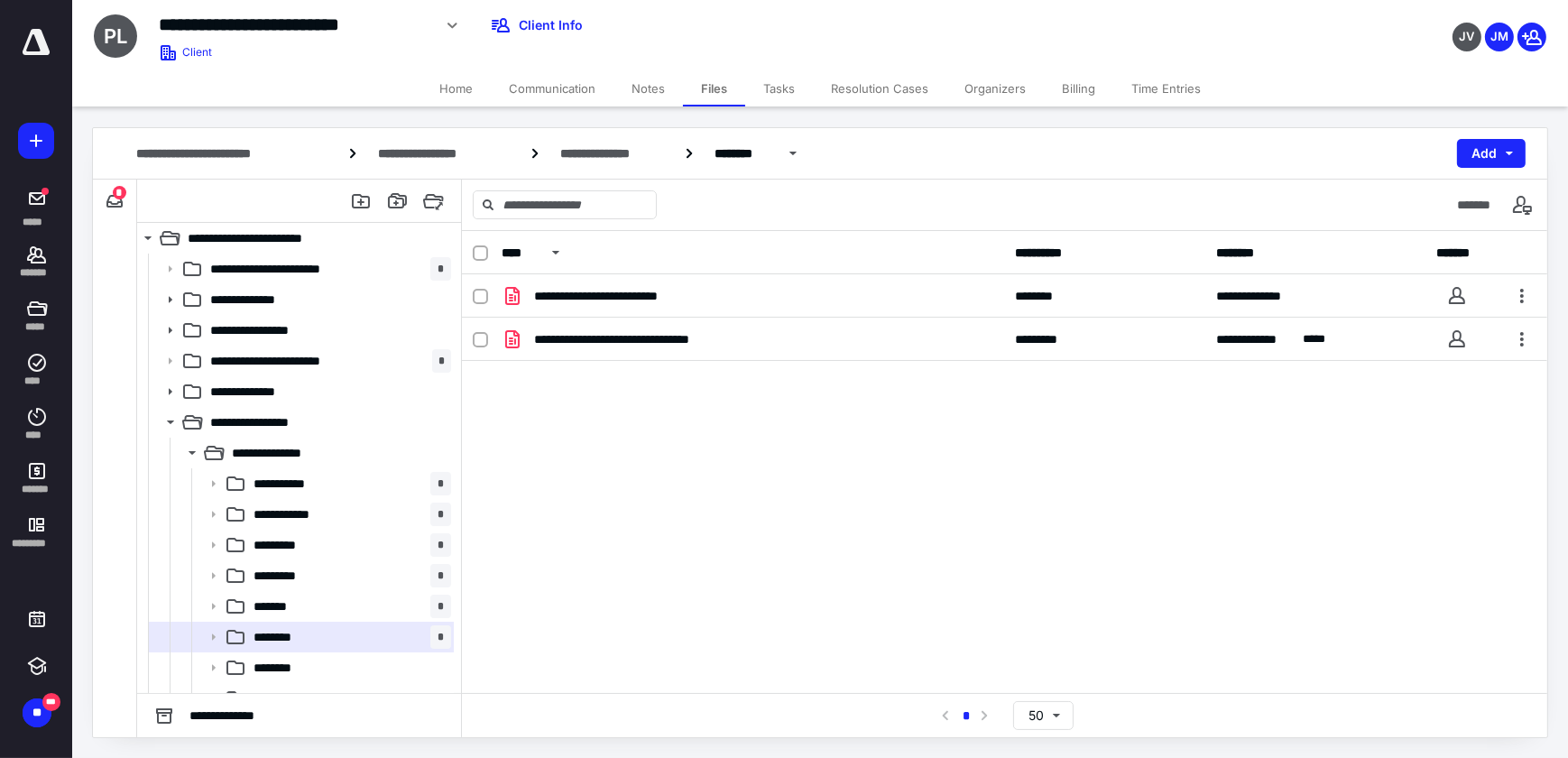 scroll, scrollTop: 0, scrollLeft: 0, axis: both 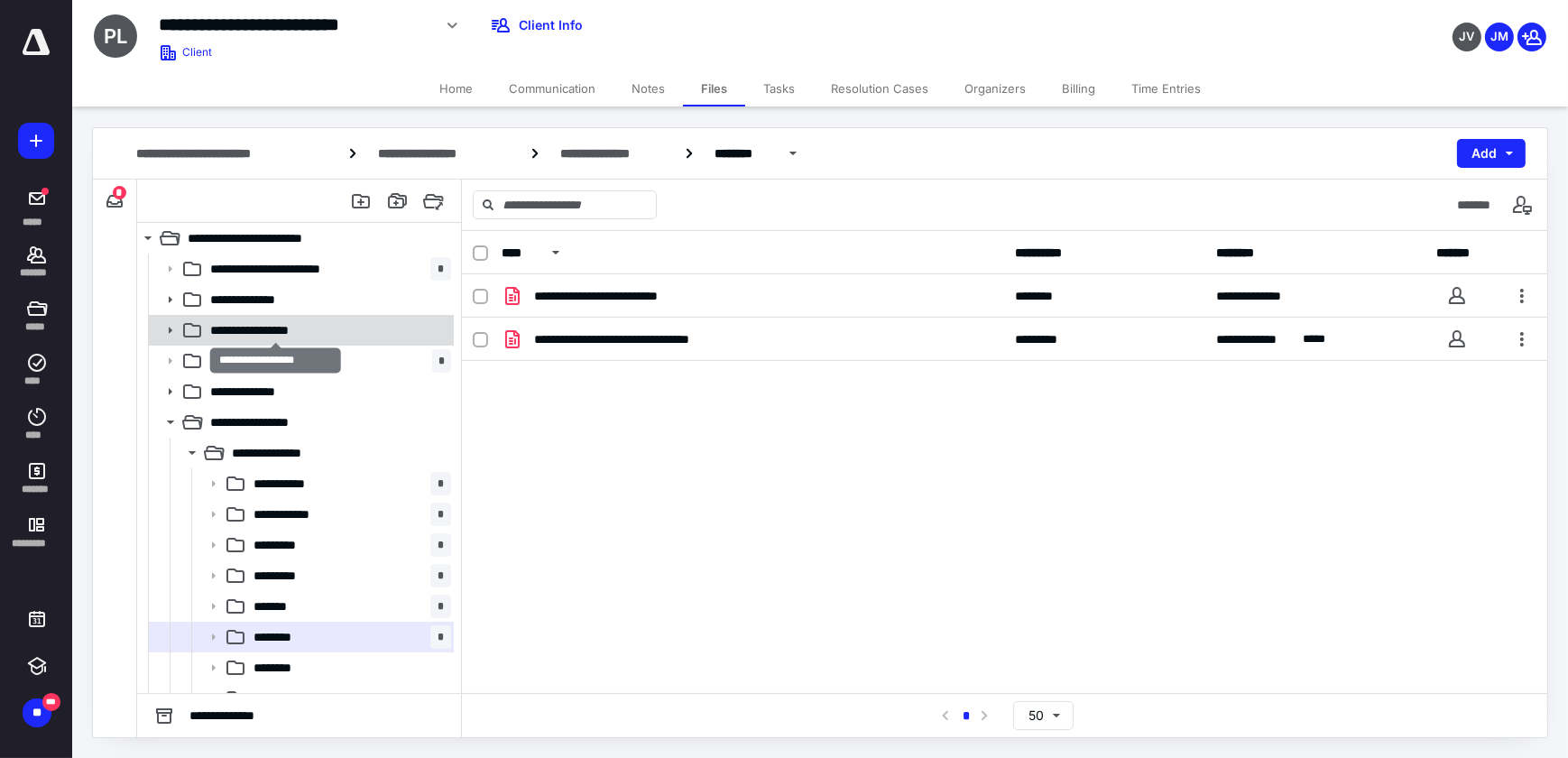 click on "**********" at bounding box center (275, 330) 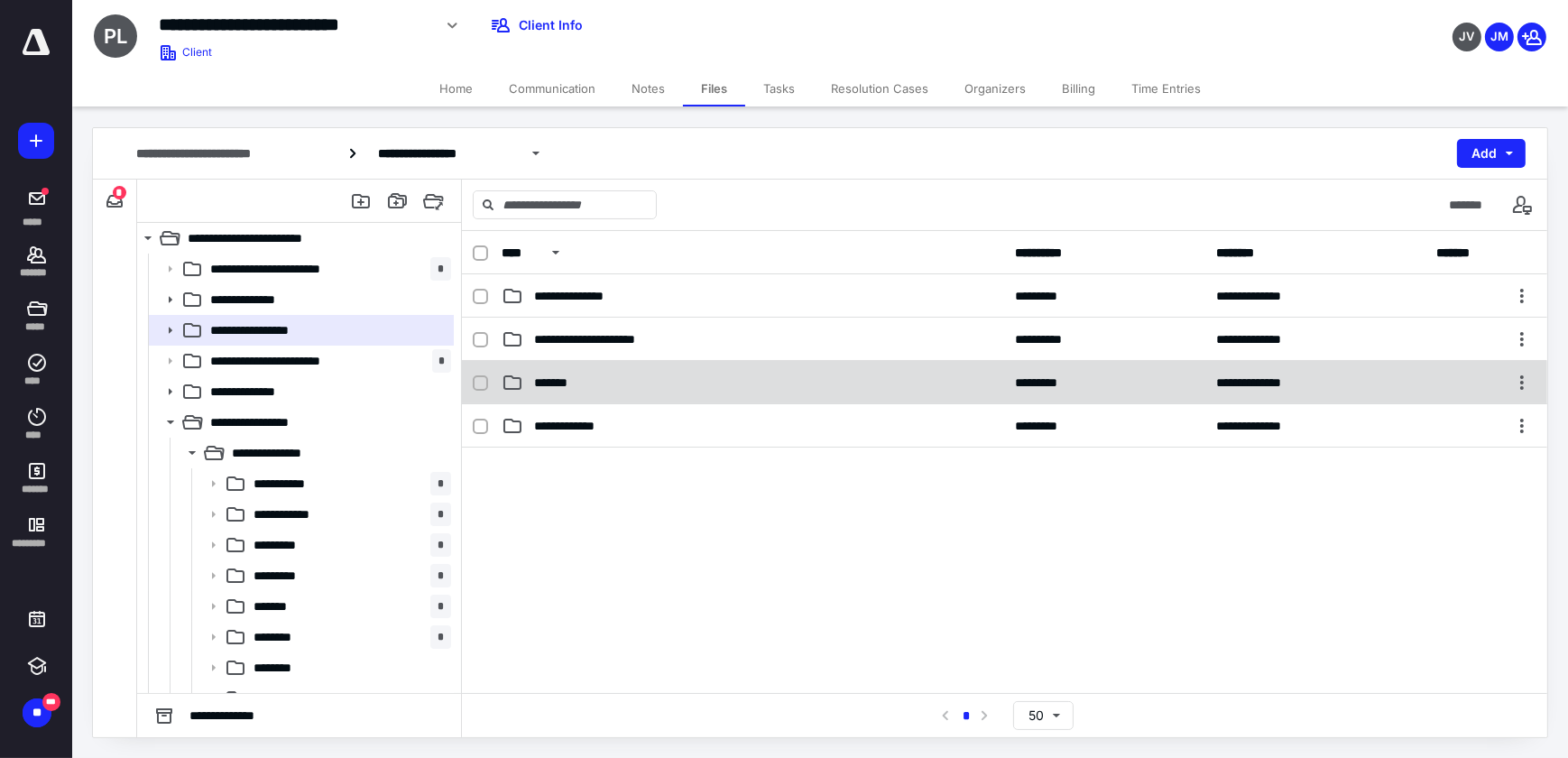 click on "*******" at bounding box center (753, 383) 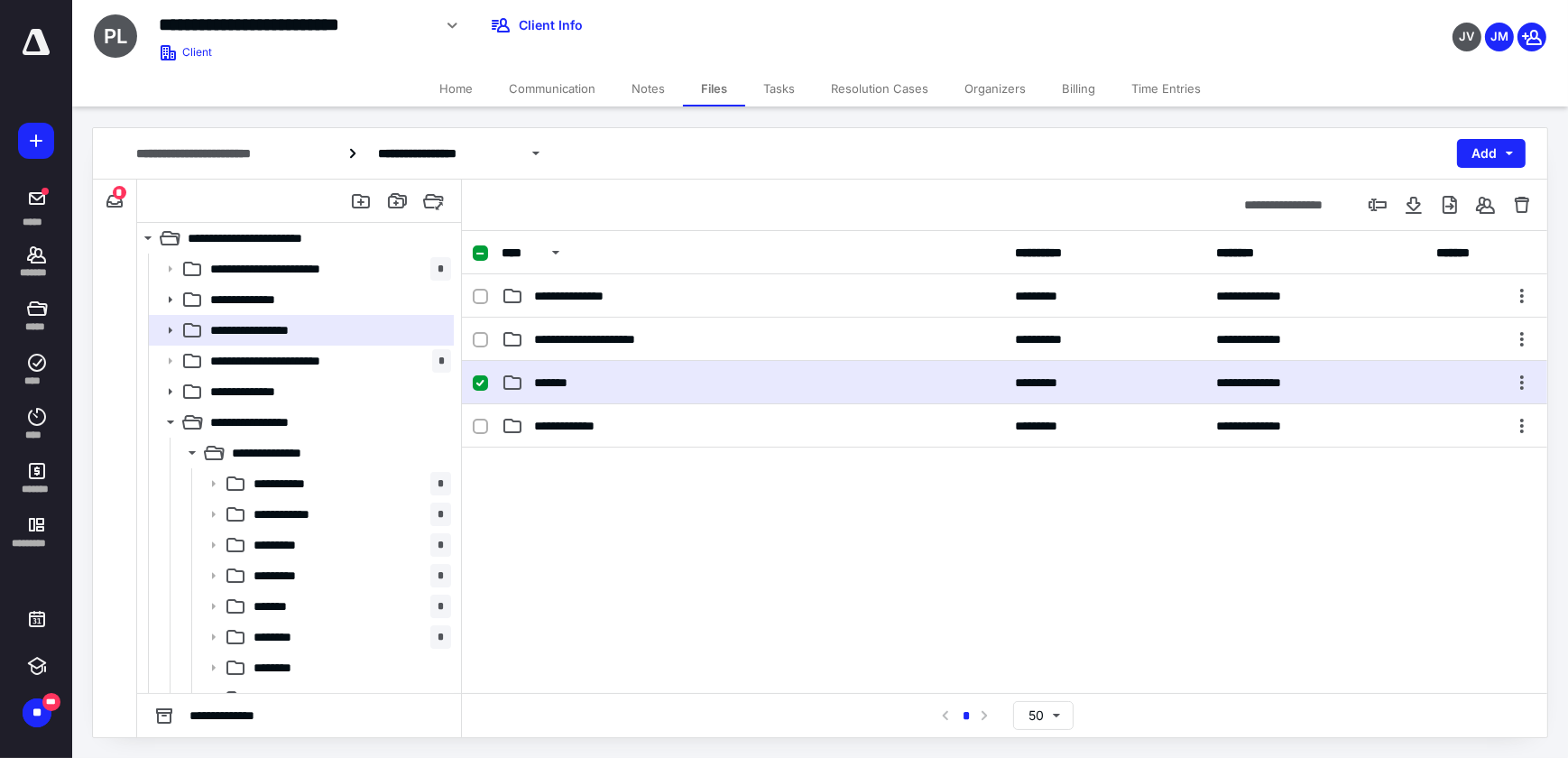 click on "*******" at bounding box center [753, 383] 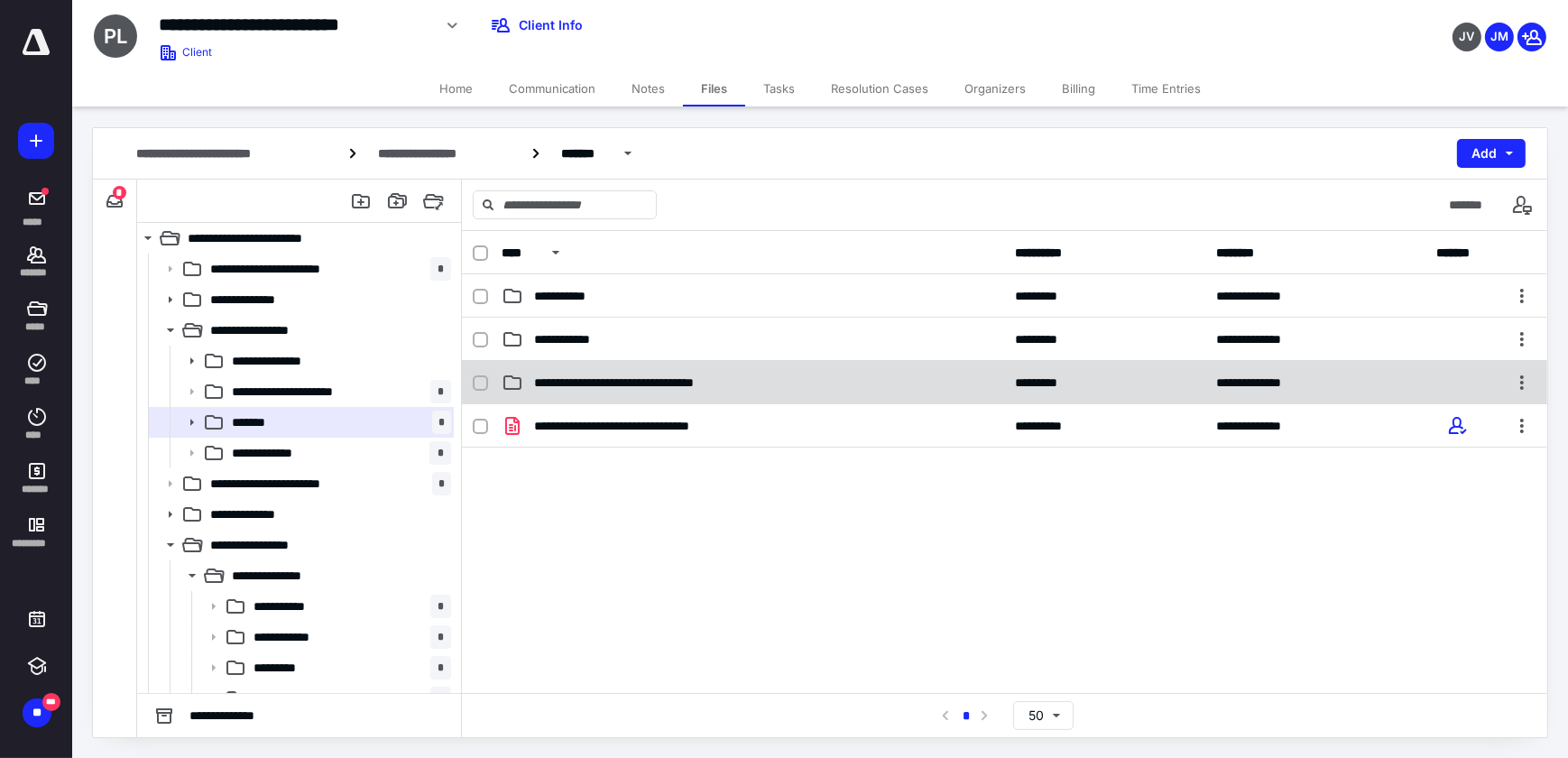 click on "**********" at bounding box center [642, 383] 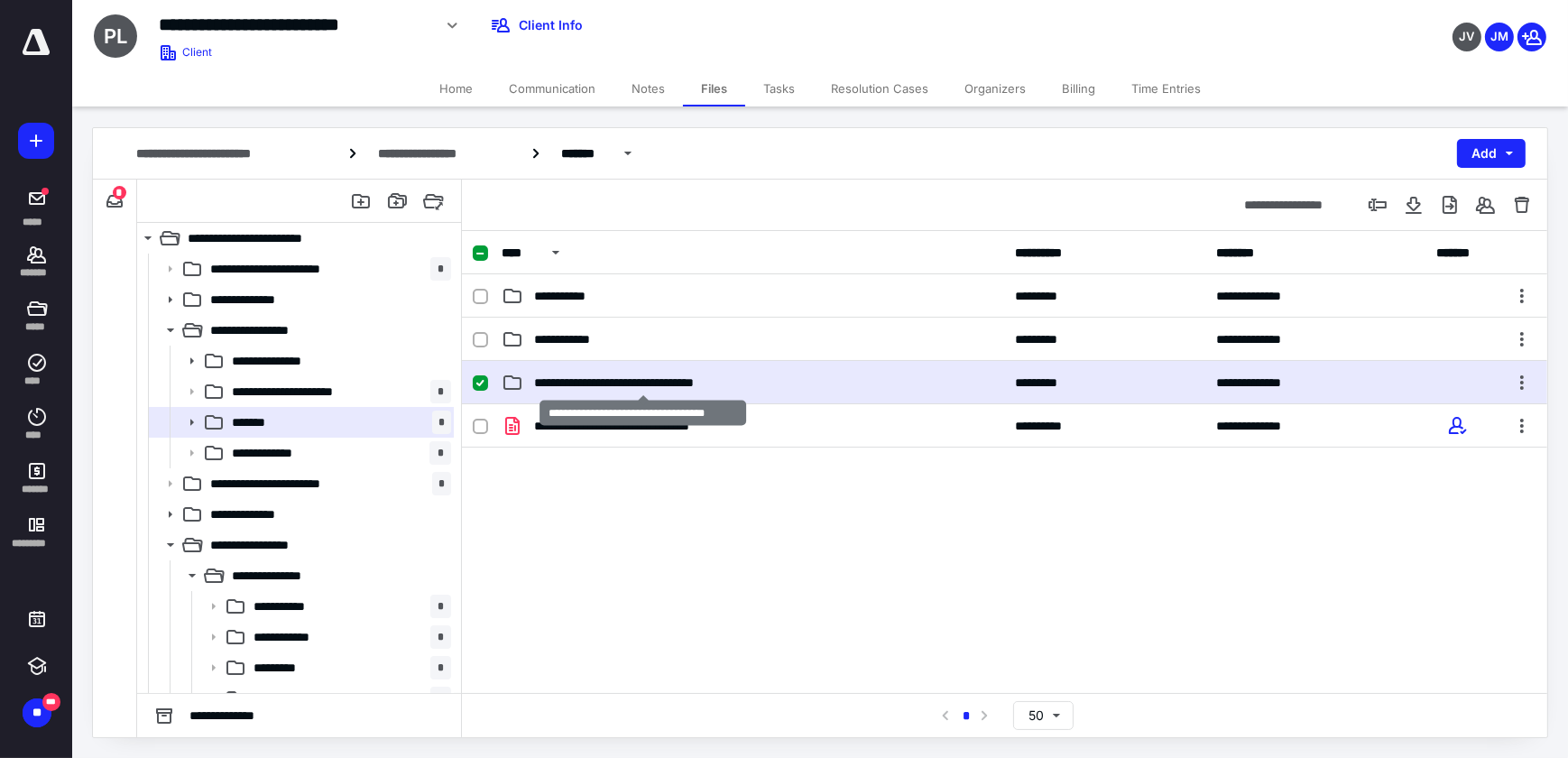 click on "**********" at bounding box center [642, 383] 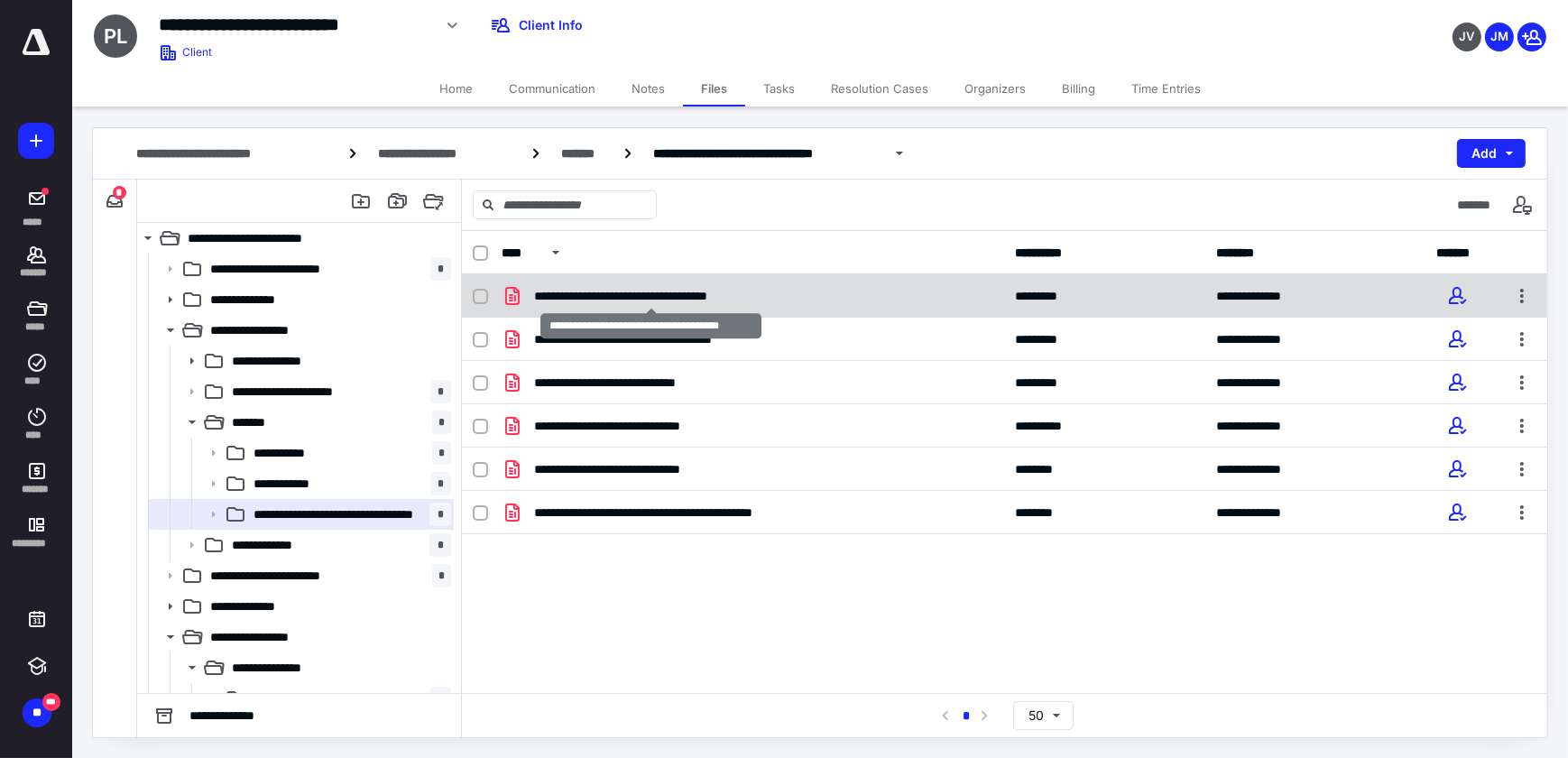 click on "**********" at bounding box center [650, 296] 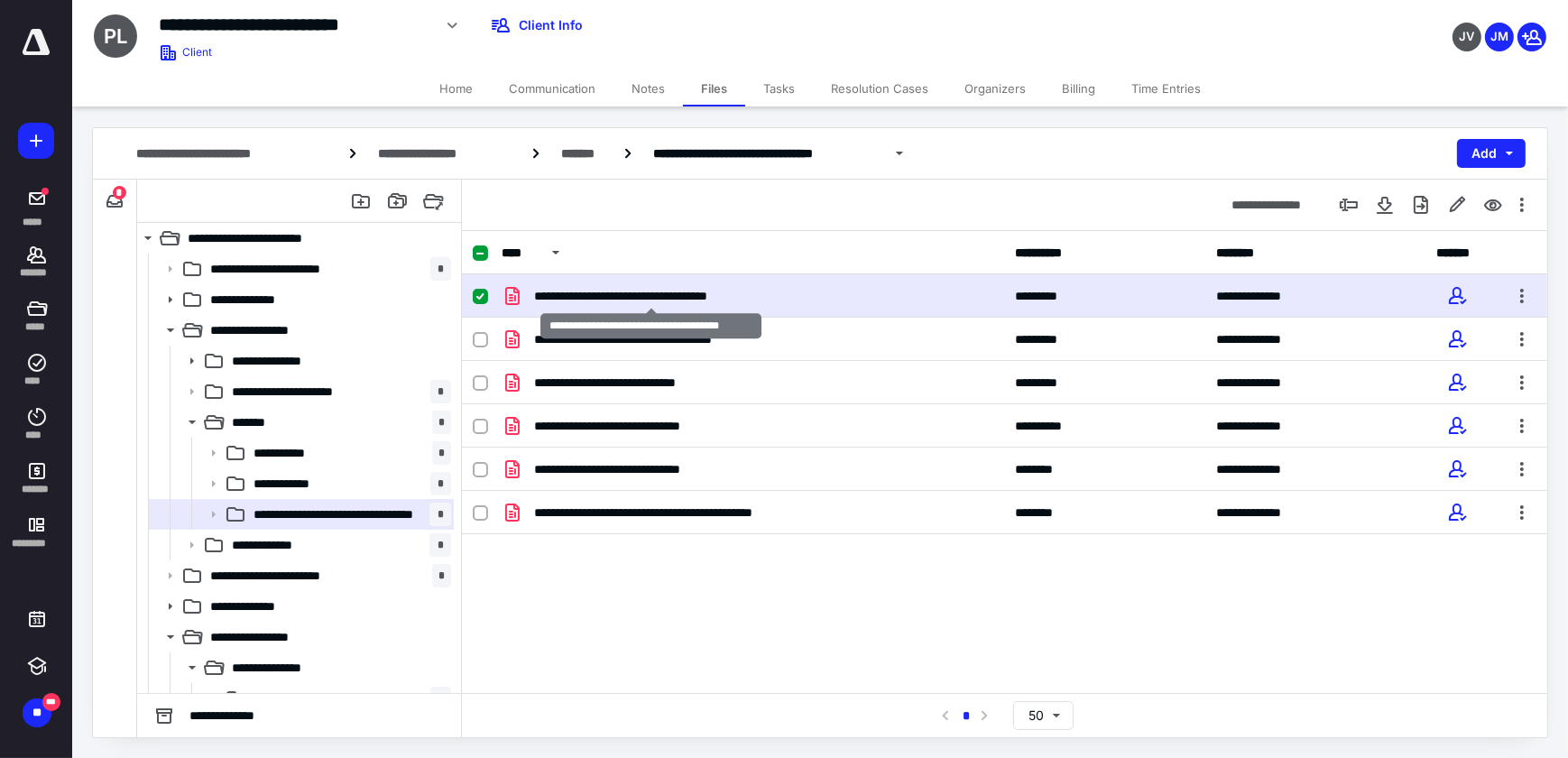 click on "**********" at bounding box center (650, 296) 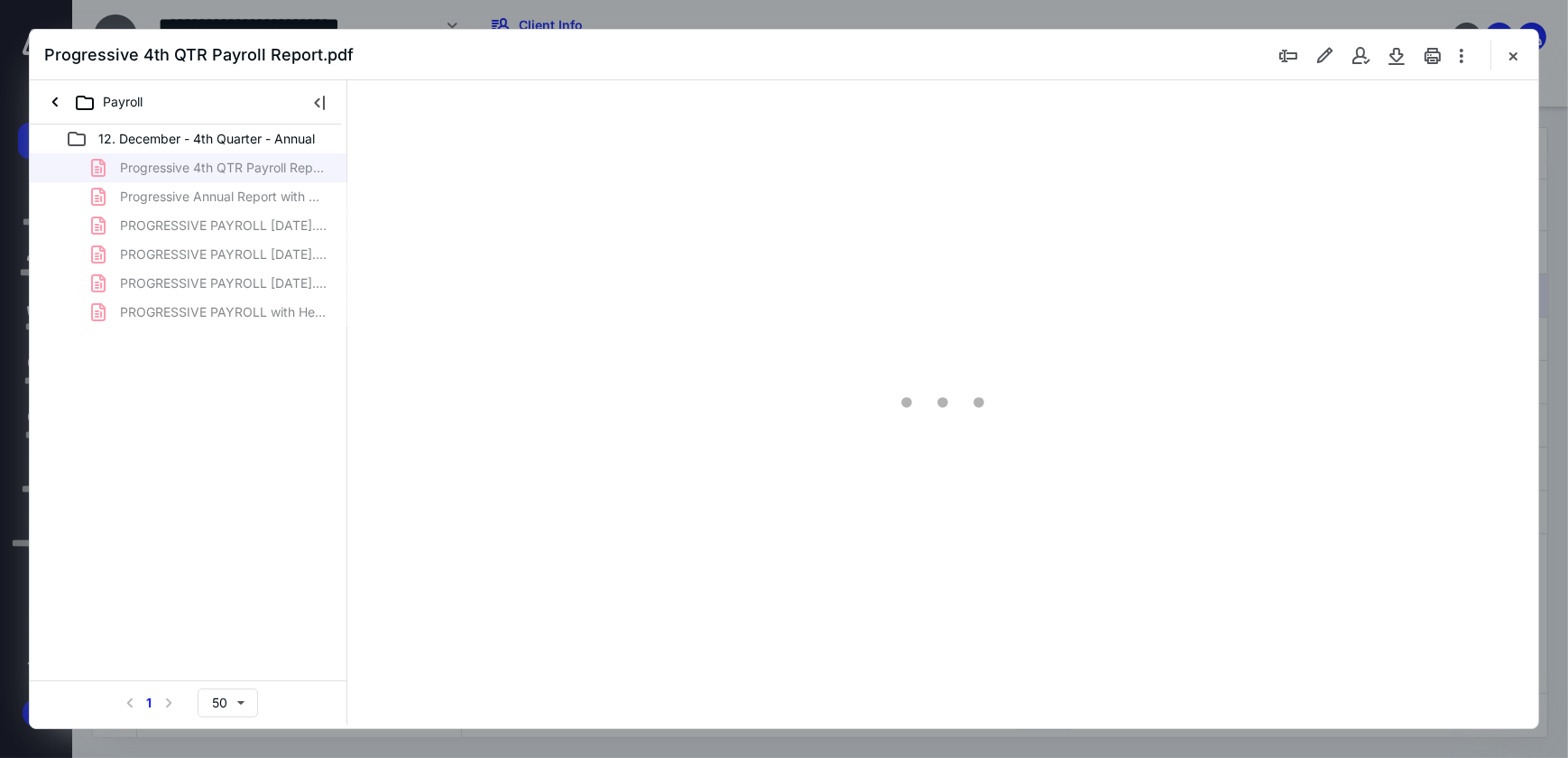 scroll, scrollTop: 0, scrollLeft: 0, axis: both 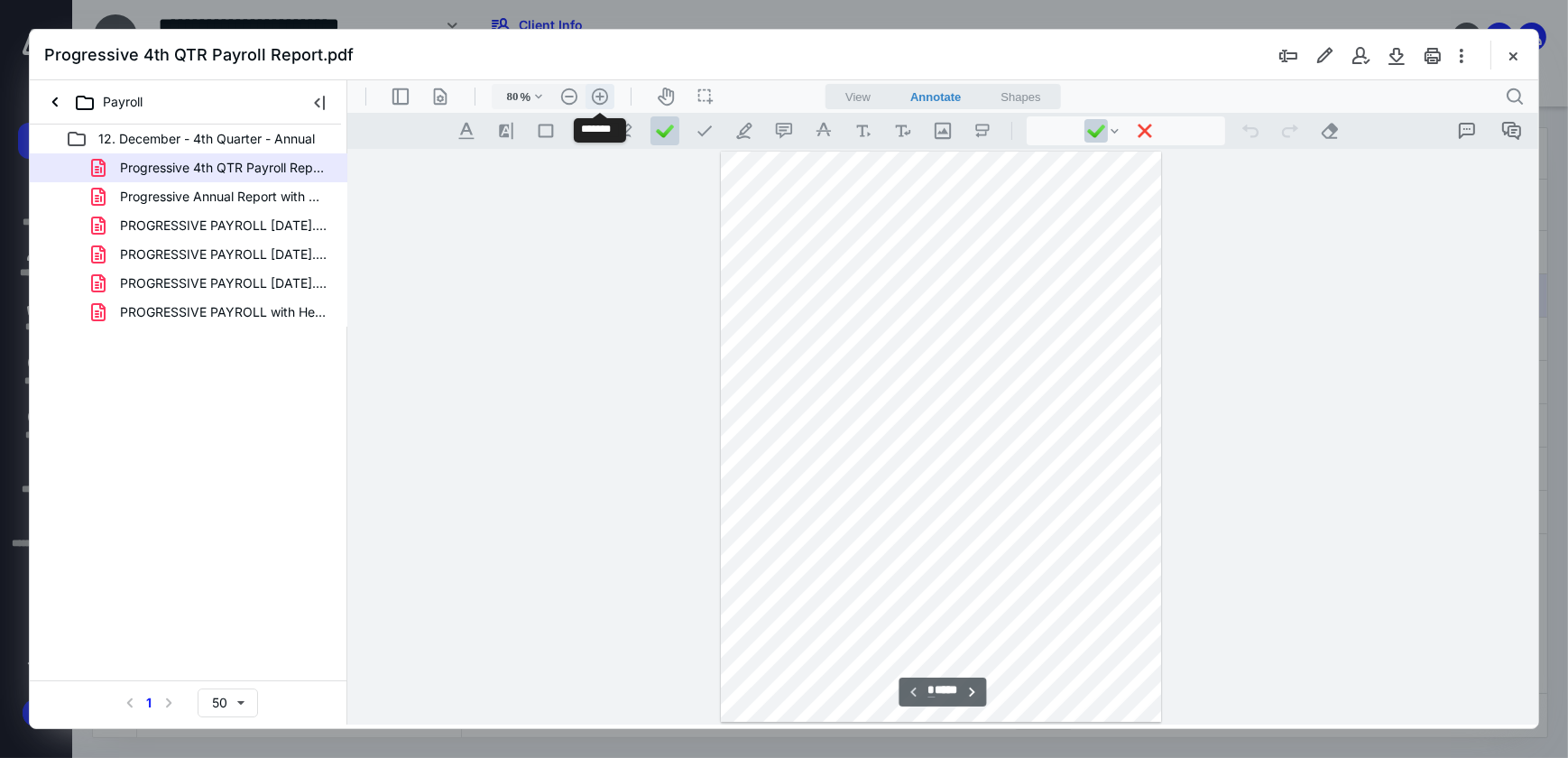click on ".cls-1{fill:#abb0c4;} icon - header - zoom - in - line" at bounding box center (599, 96) 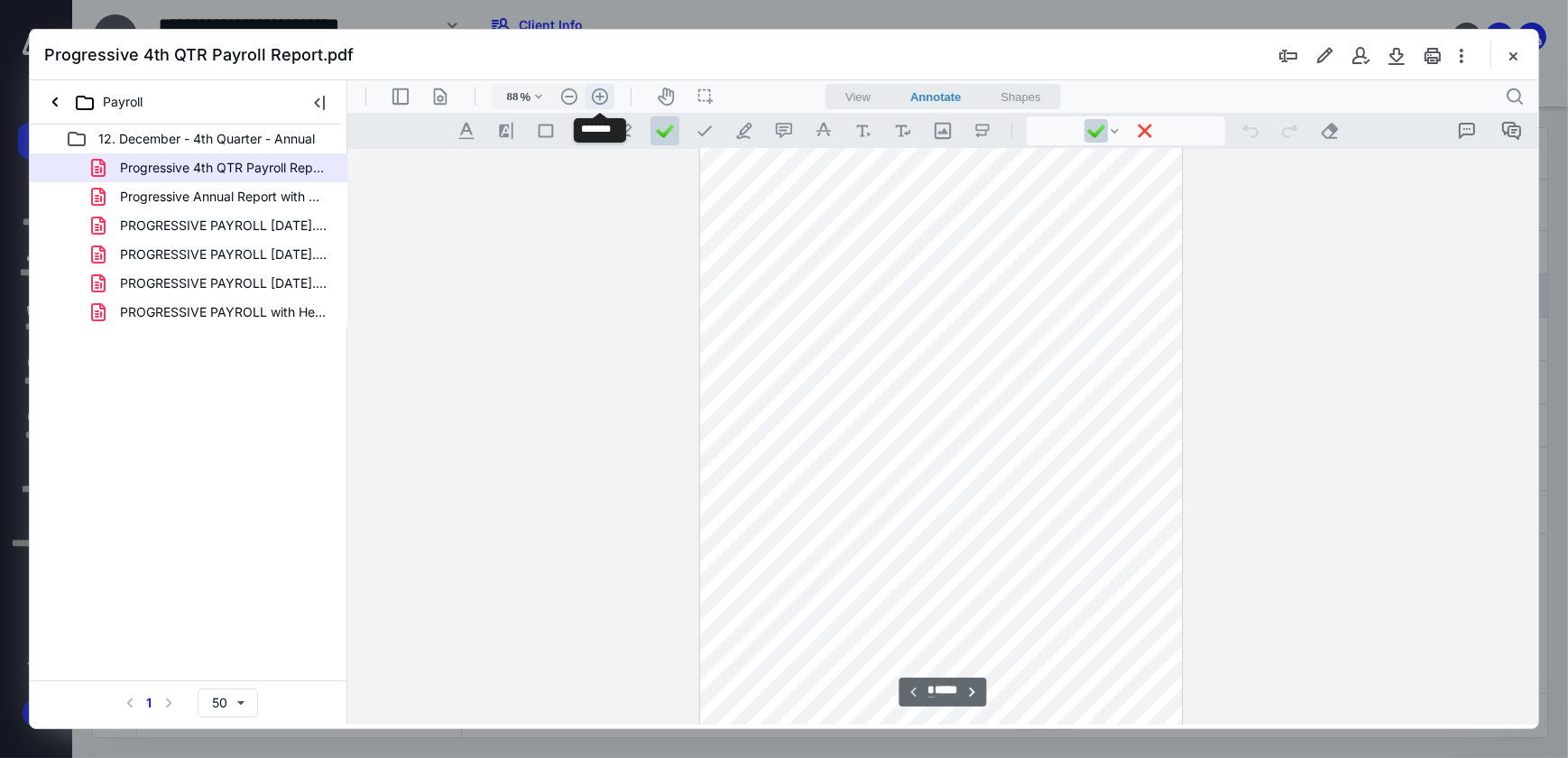click on ".cls-1{fill:#abb0c4;} icon - header - zoom - in - line" at bounding box center (599, 96) 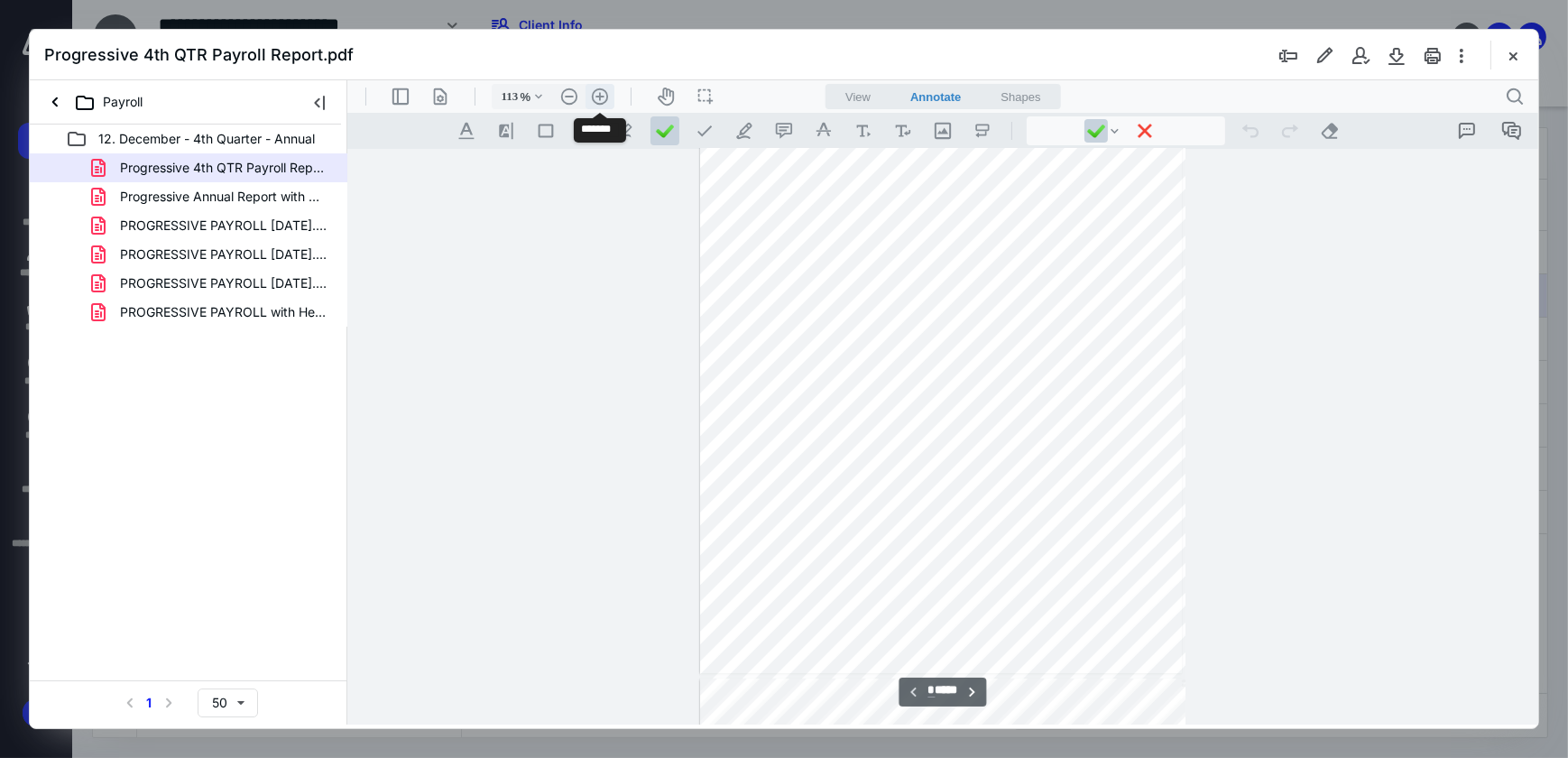 click on ".cls-1{fill:#abb0c4;} icon - header - zoom - in - line" at bounding box center (599, 96) 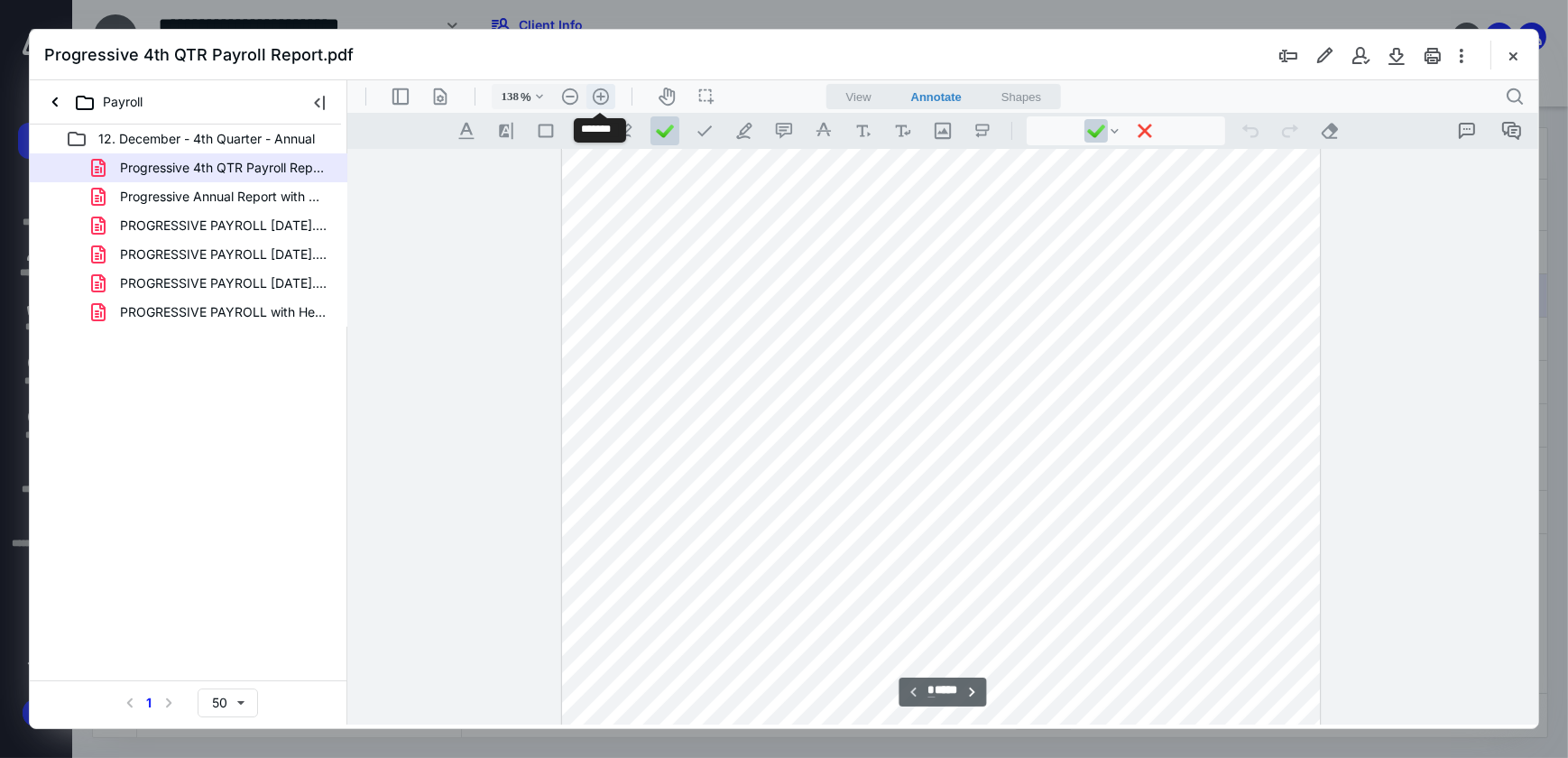 click on ".cls-1{fill:#abb0c4;} icon - header - zoom - in - line" at bounding box center [600, 96] 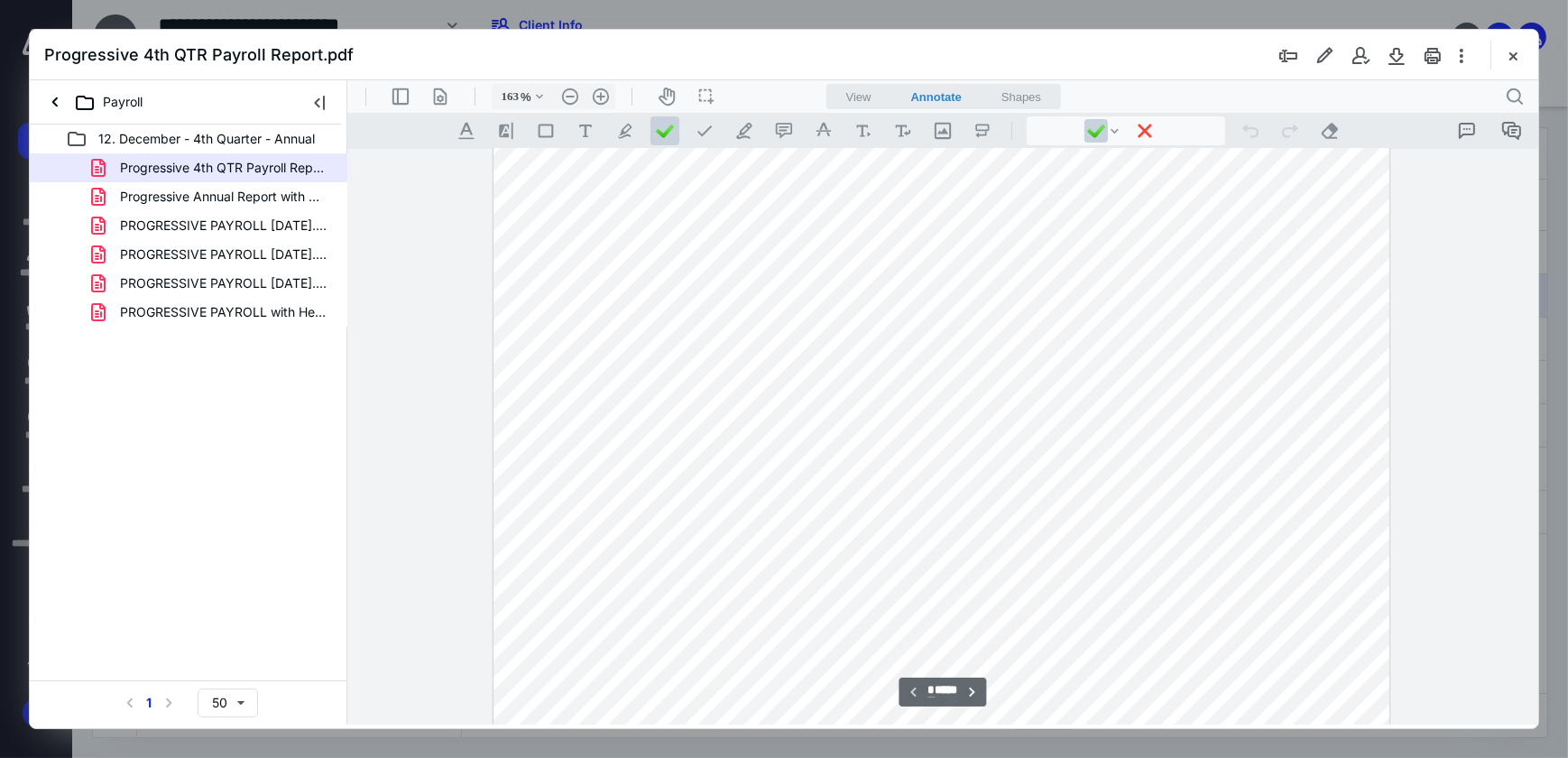 scroll, scrollTop: 98, scrollLeft: 0, axis: vertical 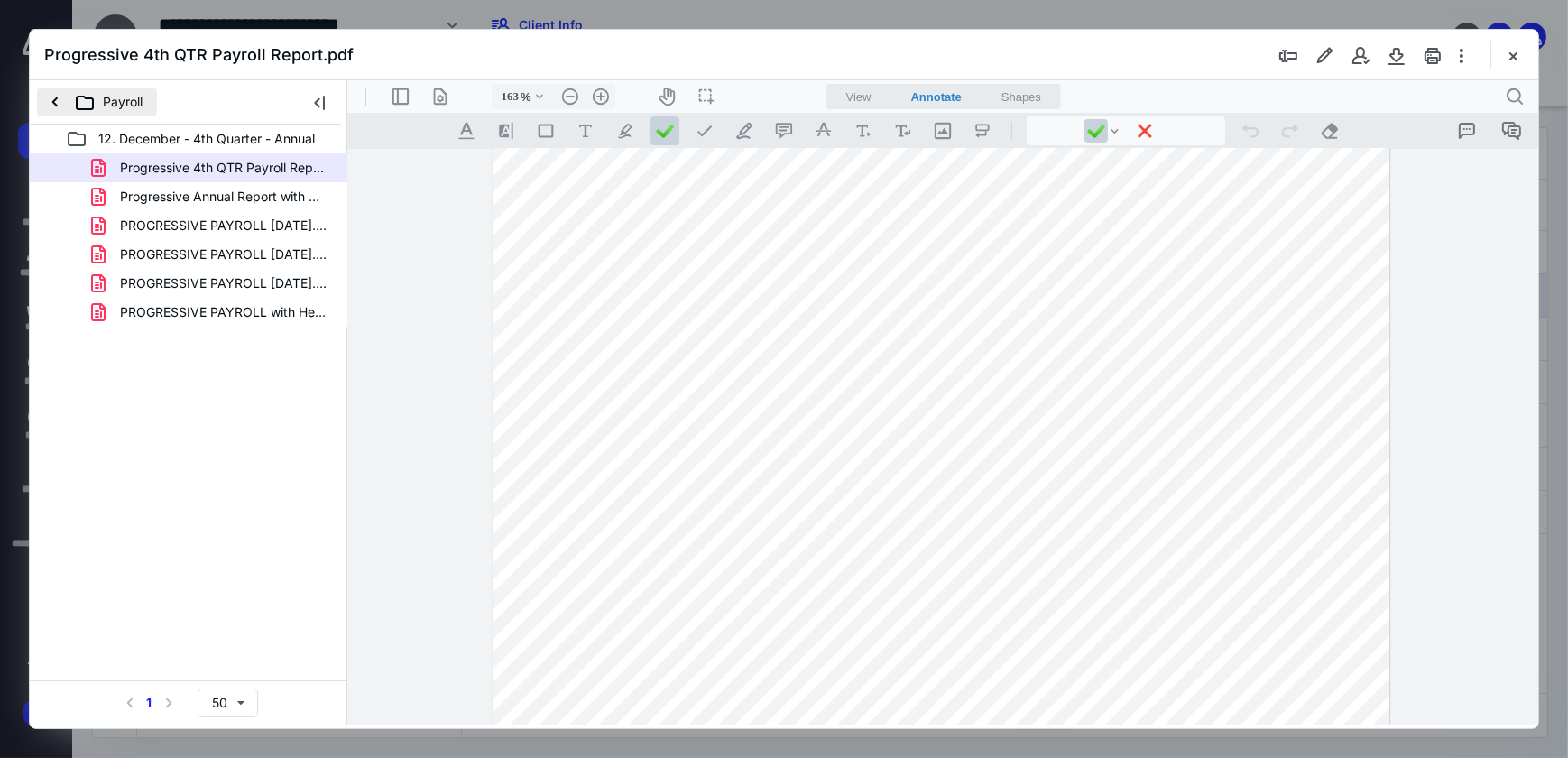 click on "Payroll" at bounding box center [97, 102] 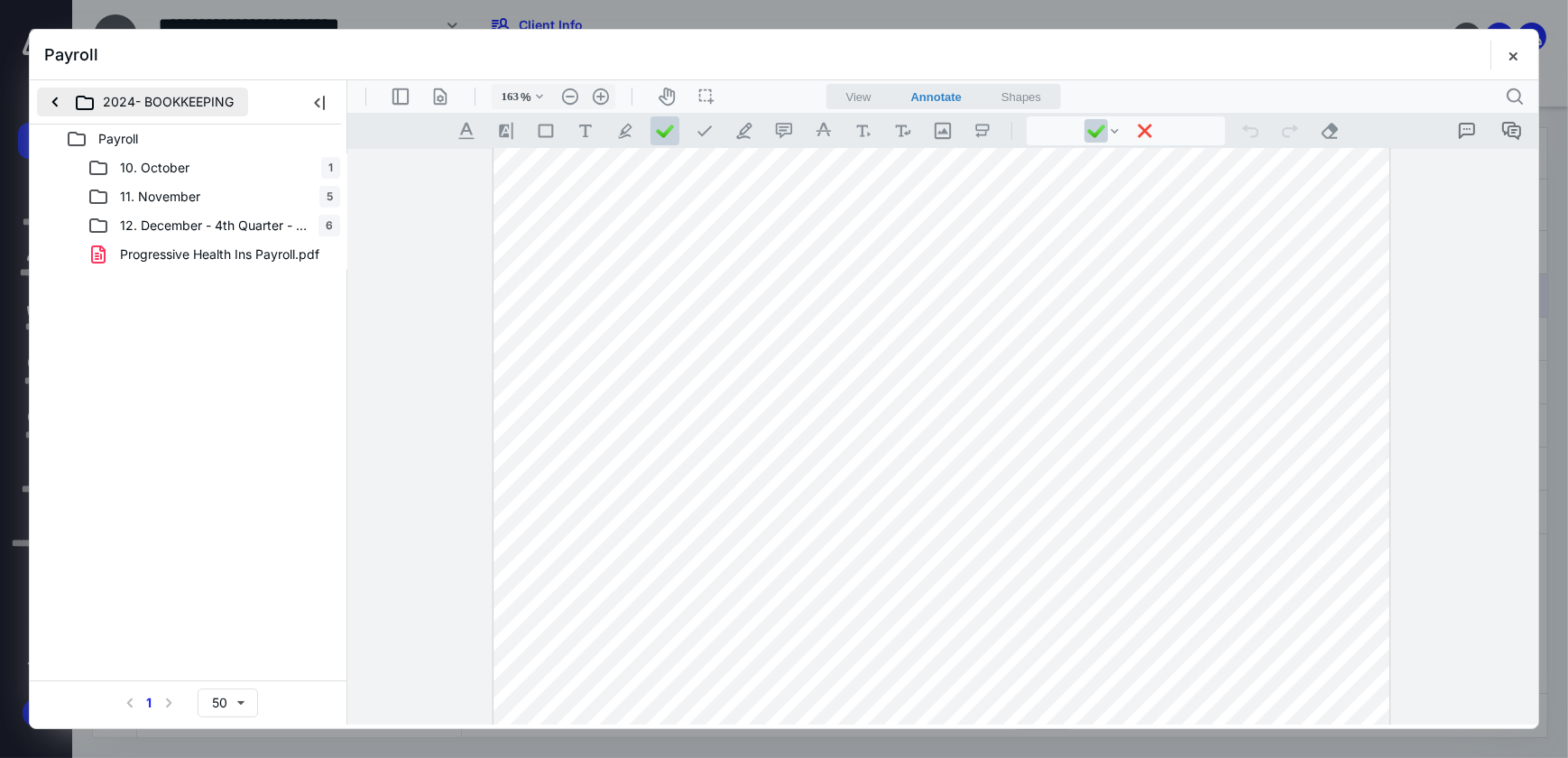 click on "2024- BOOKKEEPING" at bounding box center [143, 102] 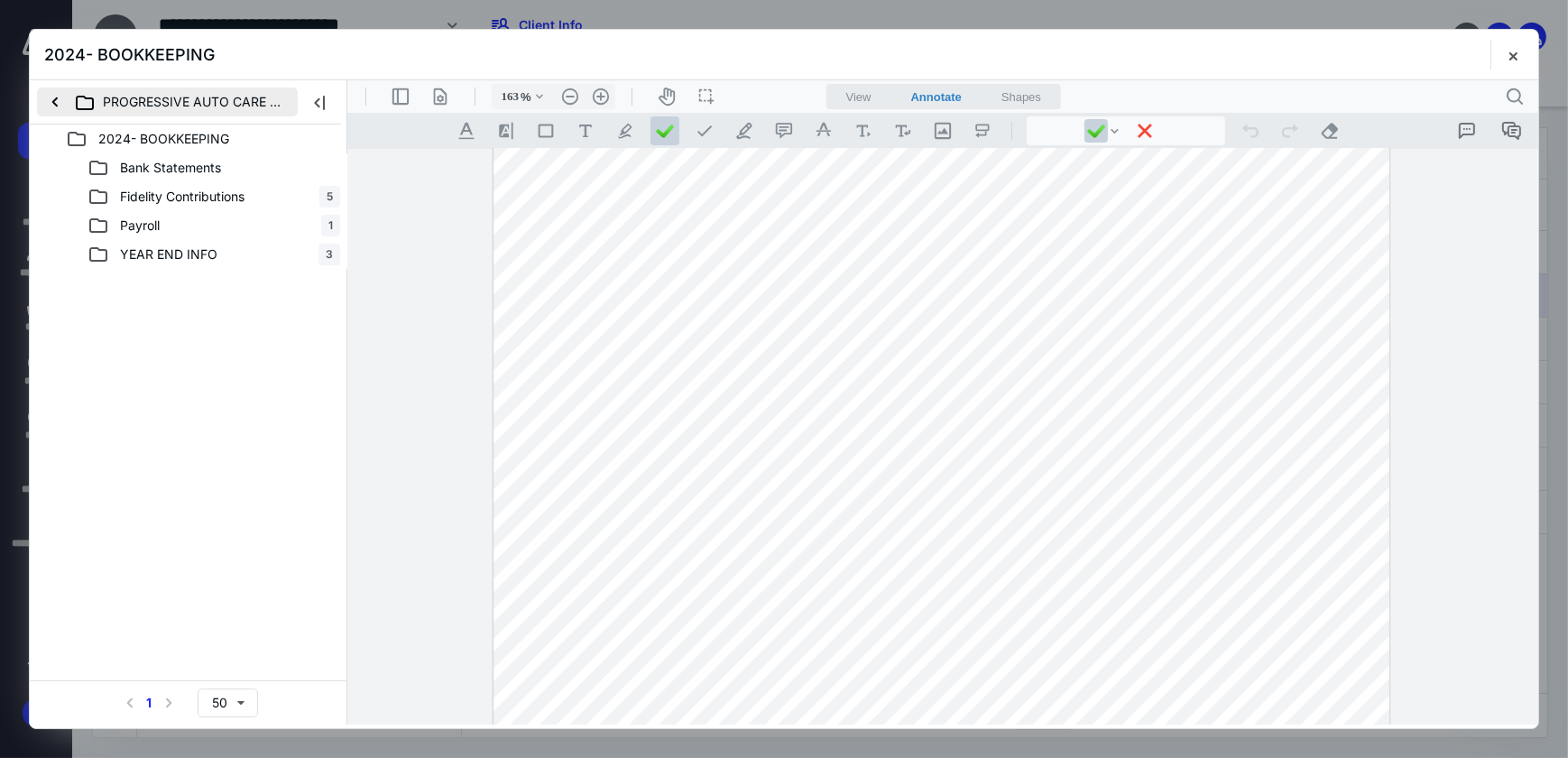 click on "PROGRESSIVE AUTO CARE LLC" at bounding box center [167, 102] 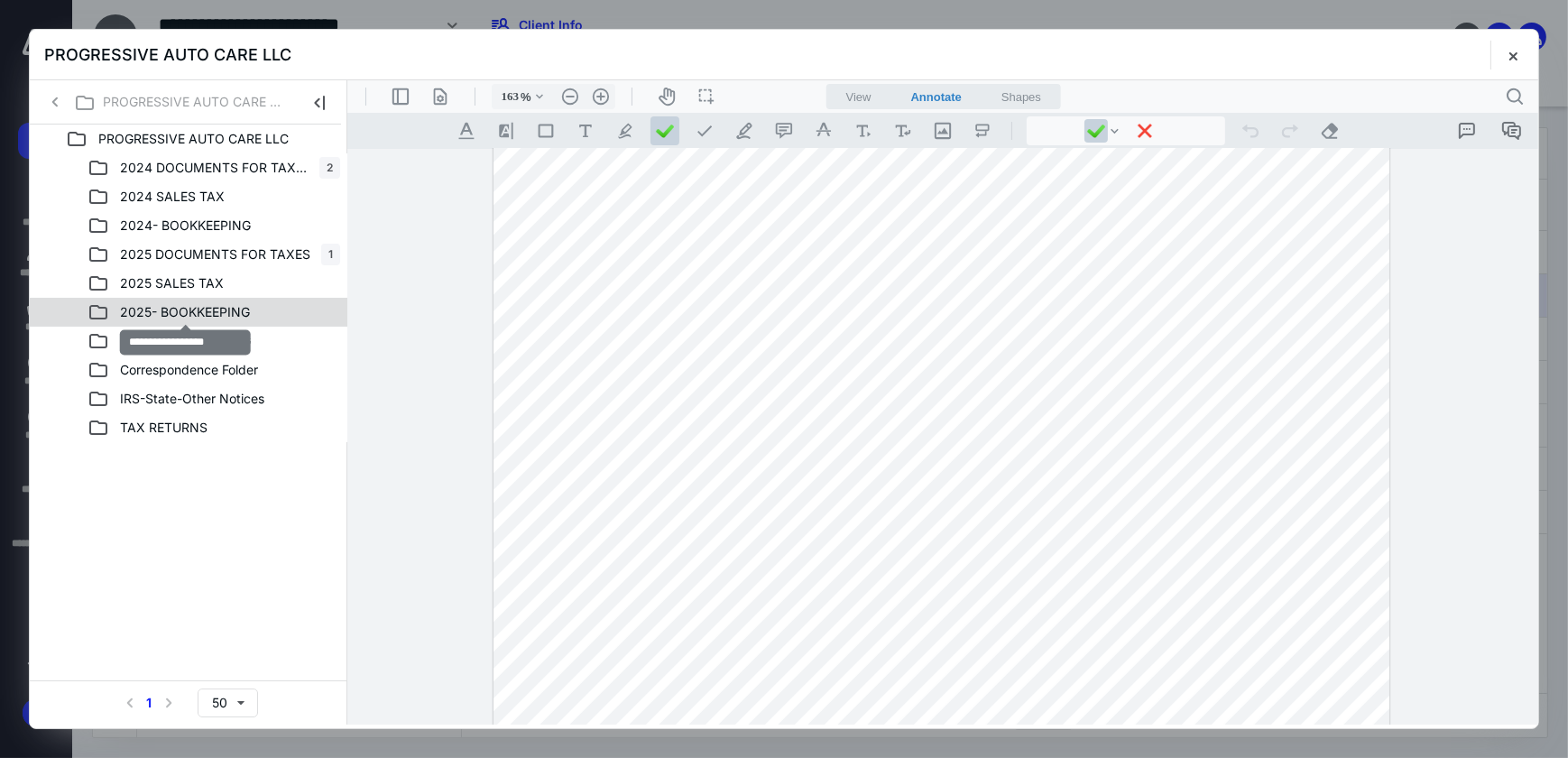 click on "2025- BOOKKEEPING" at bounding box center (185, 312) 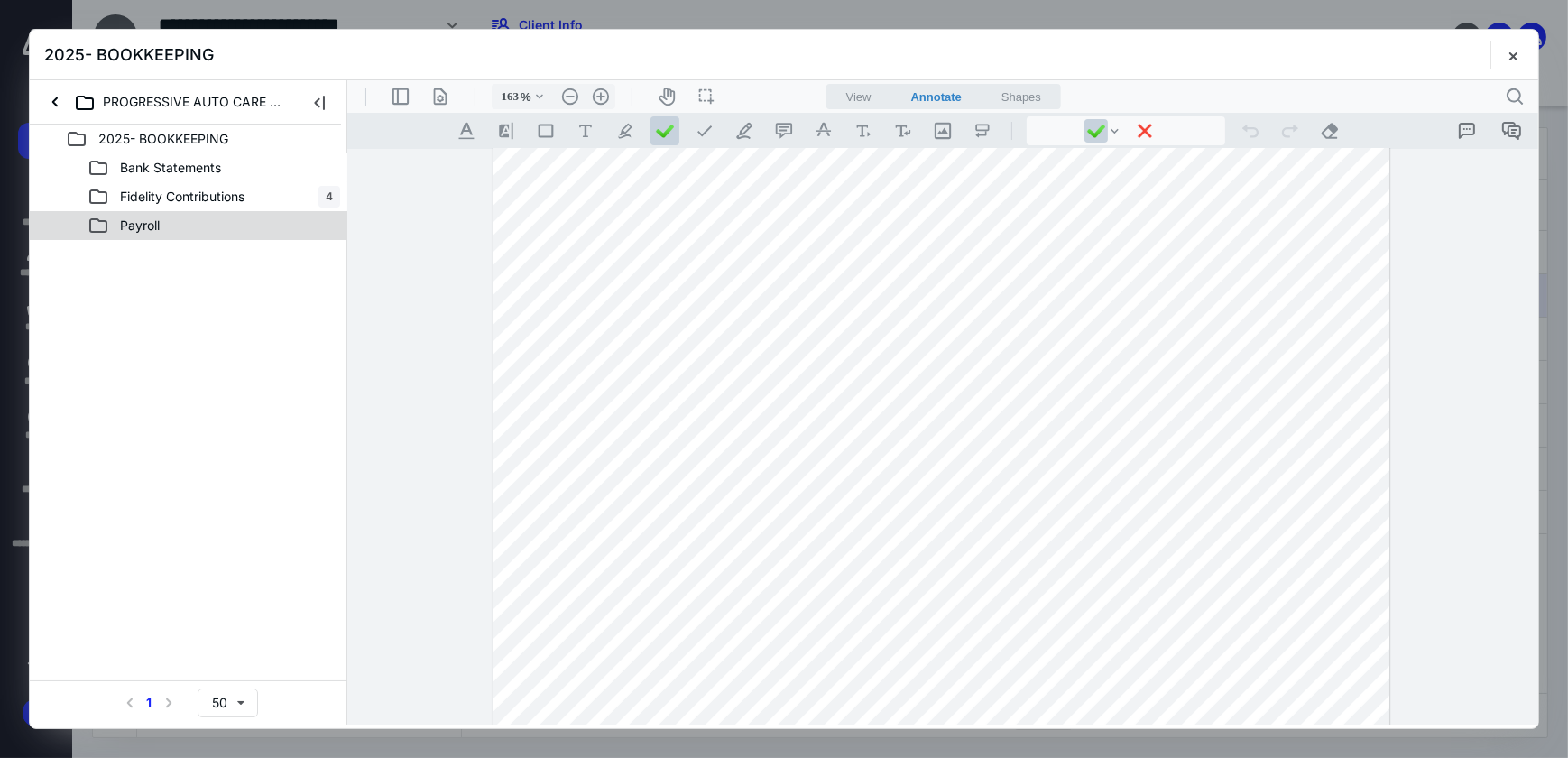 click on "Payroll" at bounding box center [214, 226] 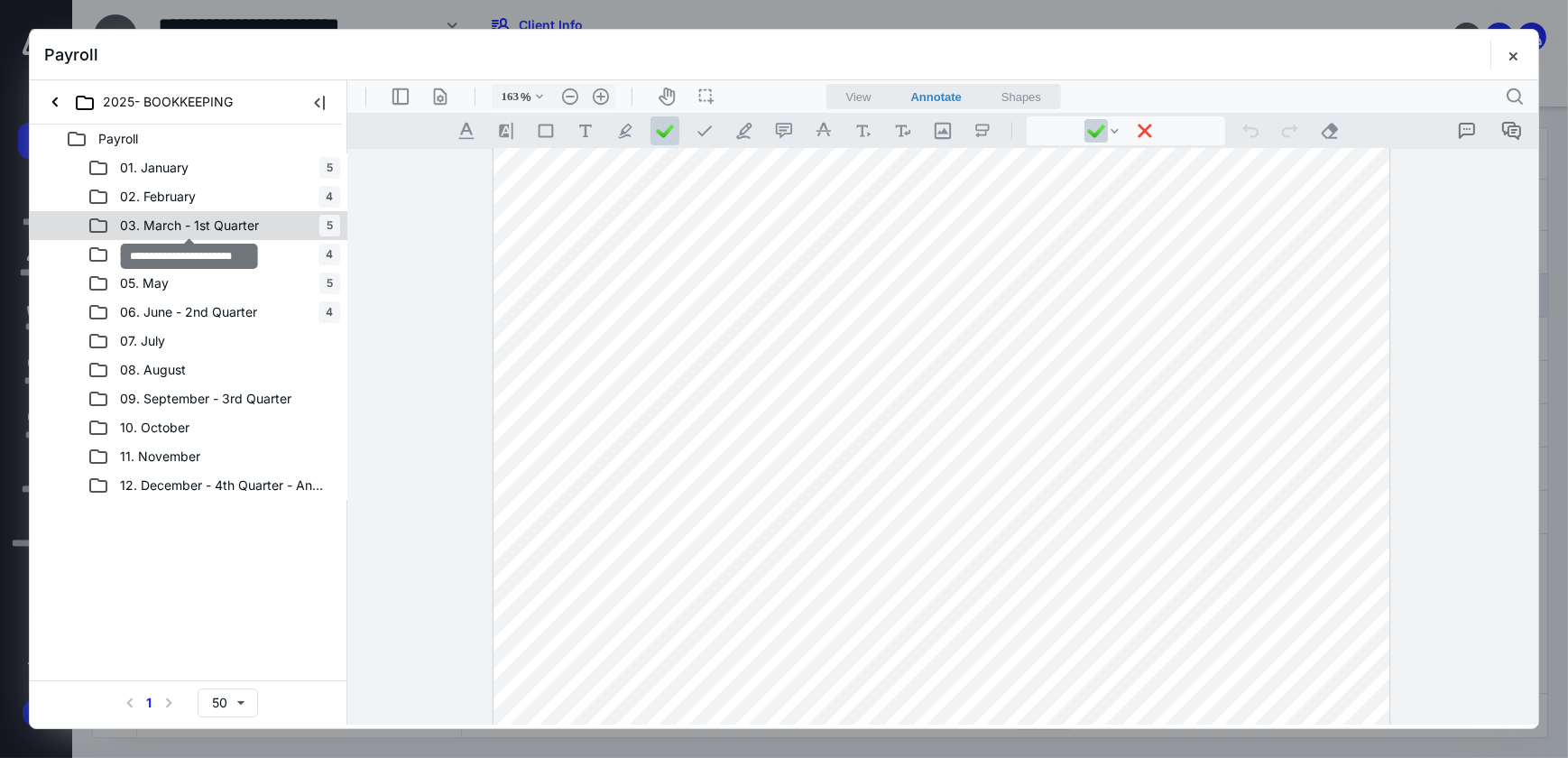 click on "03. March - 1st Quarter" at bounding box center [189, 226] 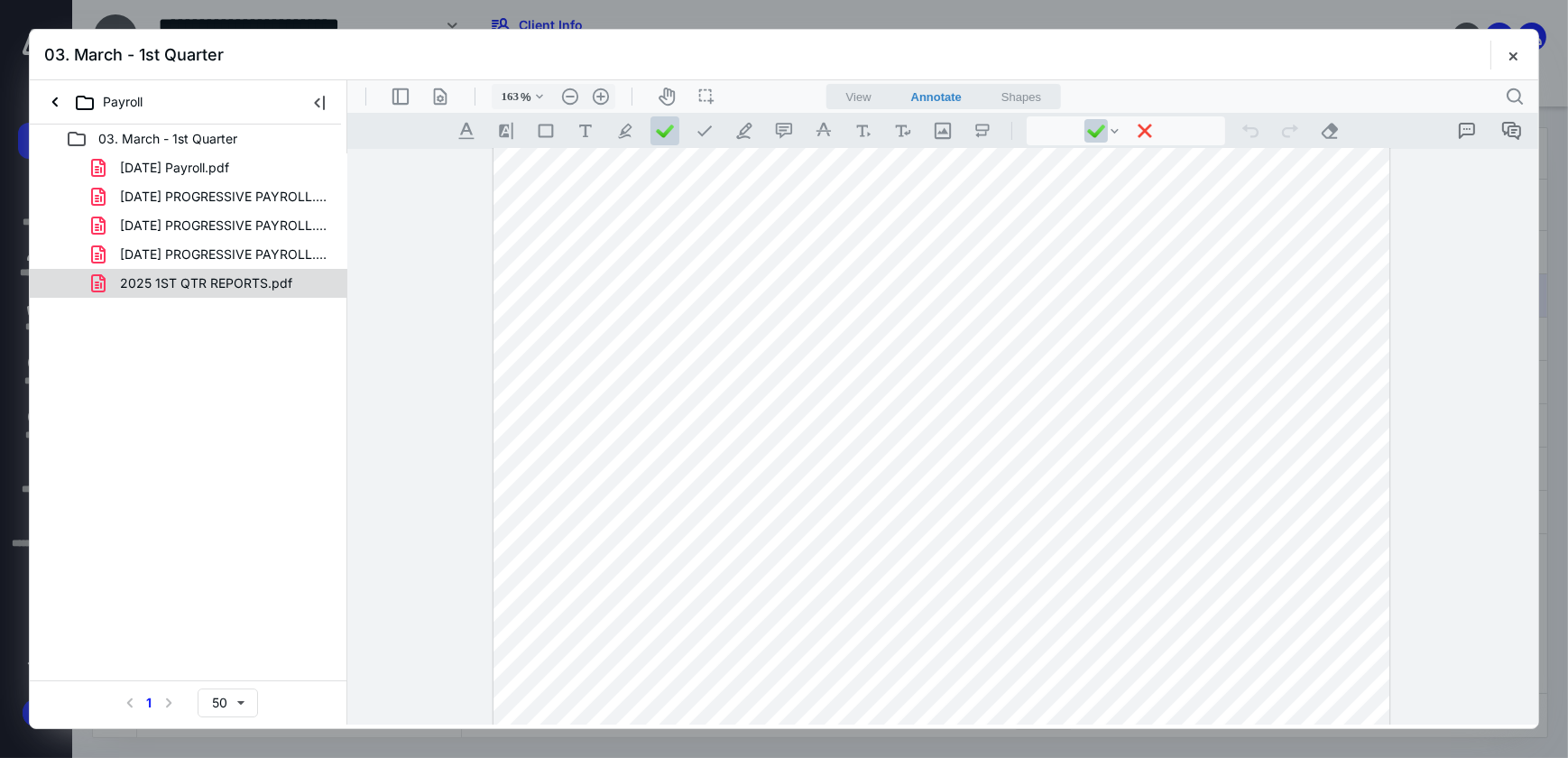 drag, startPoint x: 192, startPoint y: 223, endPoint x: 195, endPoint y: 282, distance: 59.076222 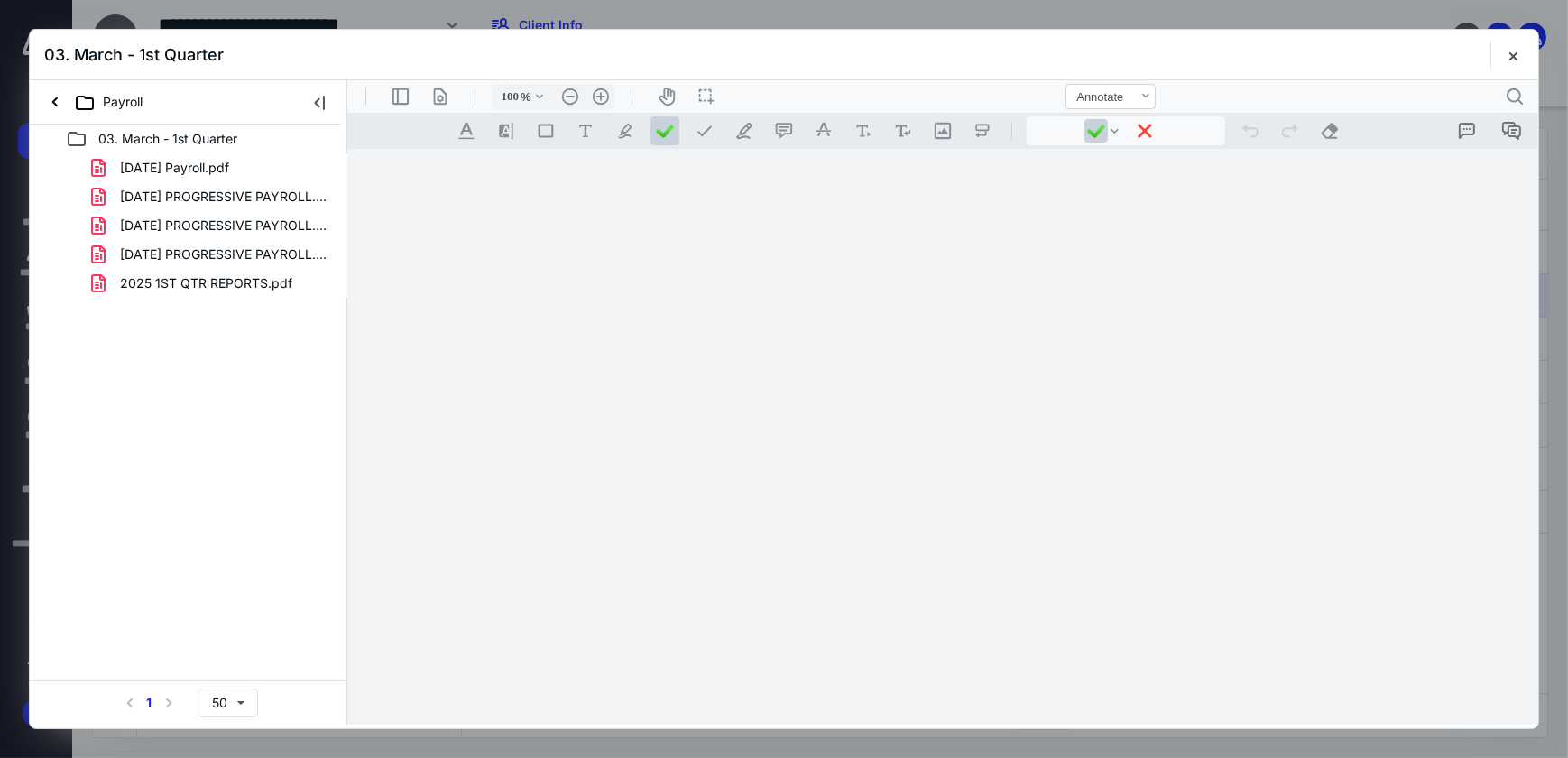 click on "3-7-25 Payroll.pdf 3-14-25 PROGRESSIVE PAYROLL.pdf 3-21-25 PROGRESSIVE PAYROLL.pdf 3-28-25 PROGRESSIVE PAYROLL.pdf 2025 1ST QTR REPORTS.pdf" at bounding box center [189, 226] 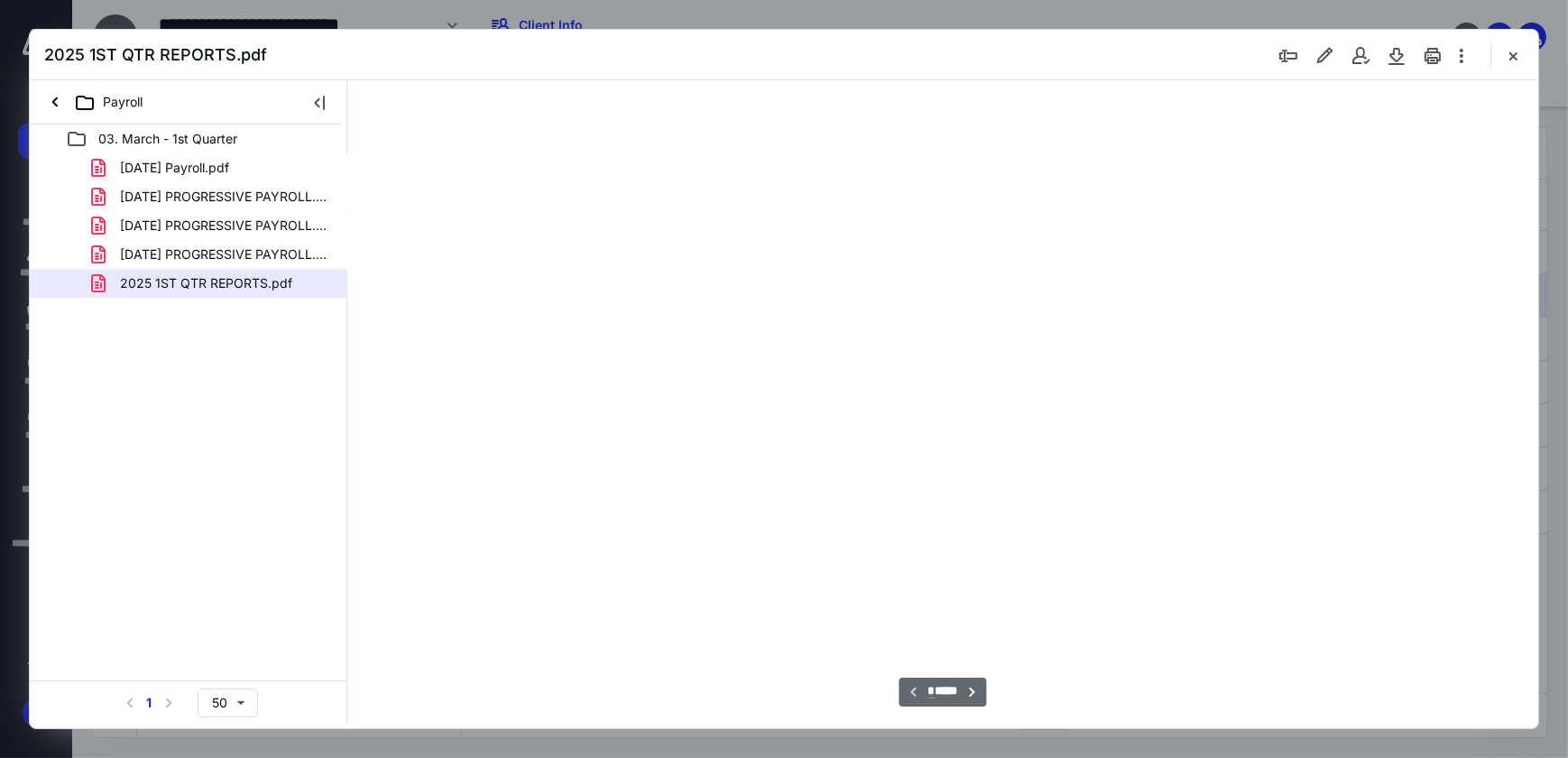 scroll, scrollTop: 70, scrollLeft: 0, axis: vertical 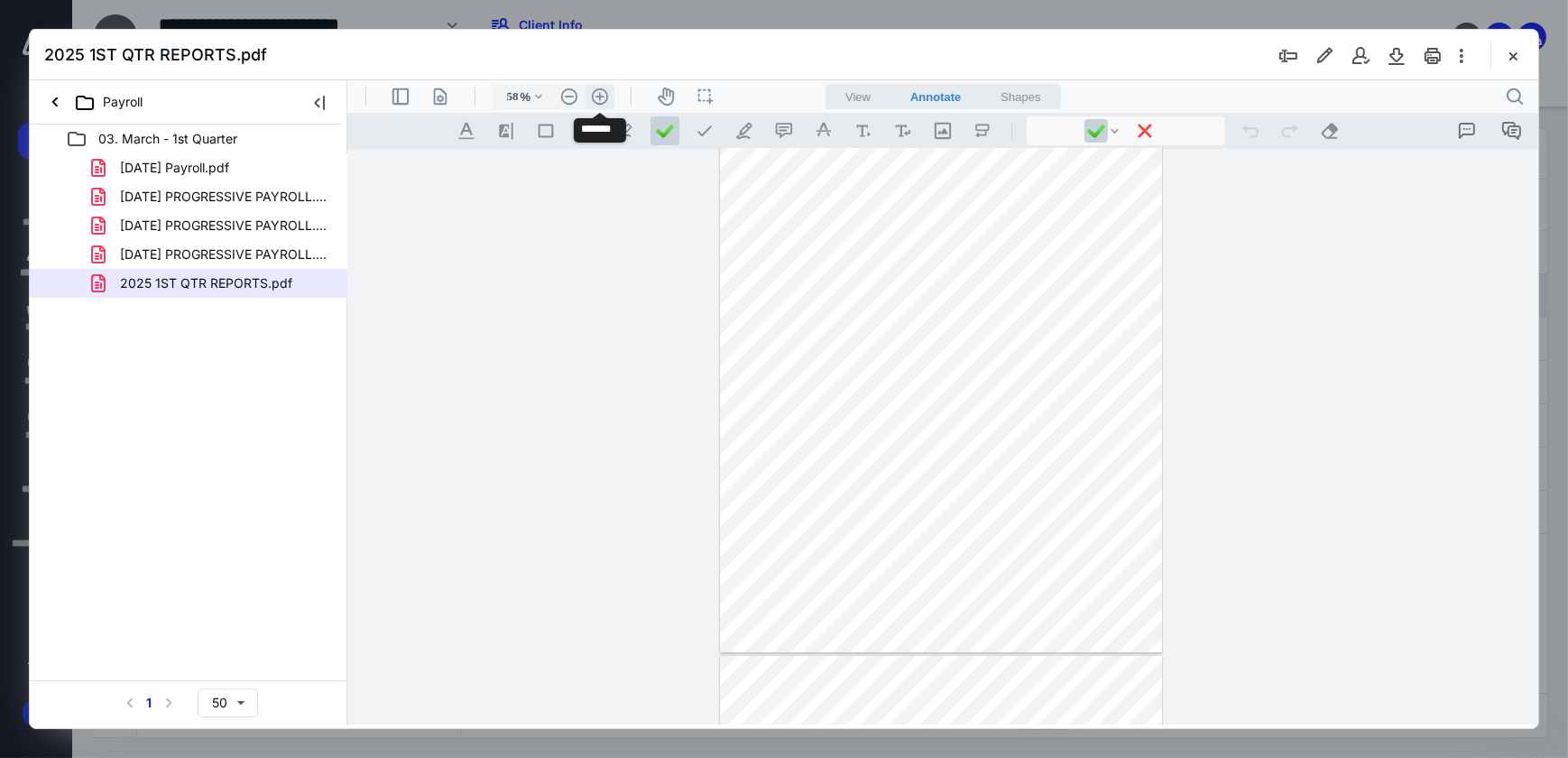 click on ".cls-1{fill:#abb0c4;} icon - header - zoom - in - line" at bounding box center (599, 96) 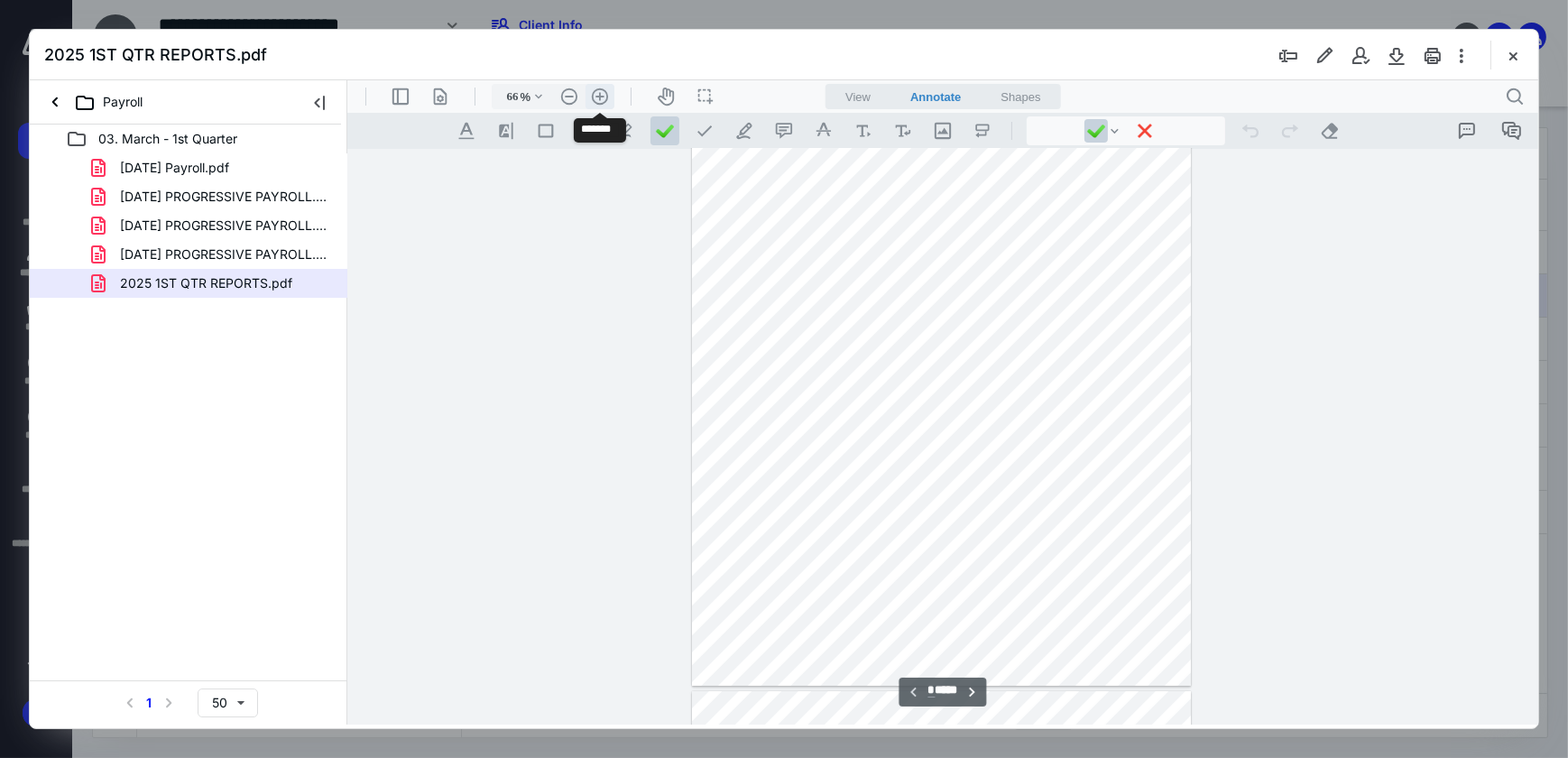 click on ".cls-1{fill:#abb0c4;} icon - header - zoom - in - line" at bounding box center (599, 96) 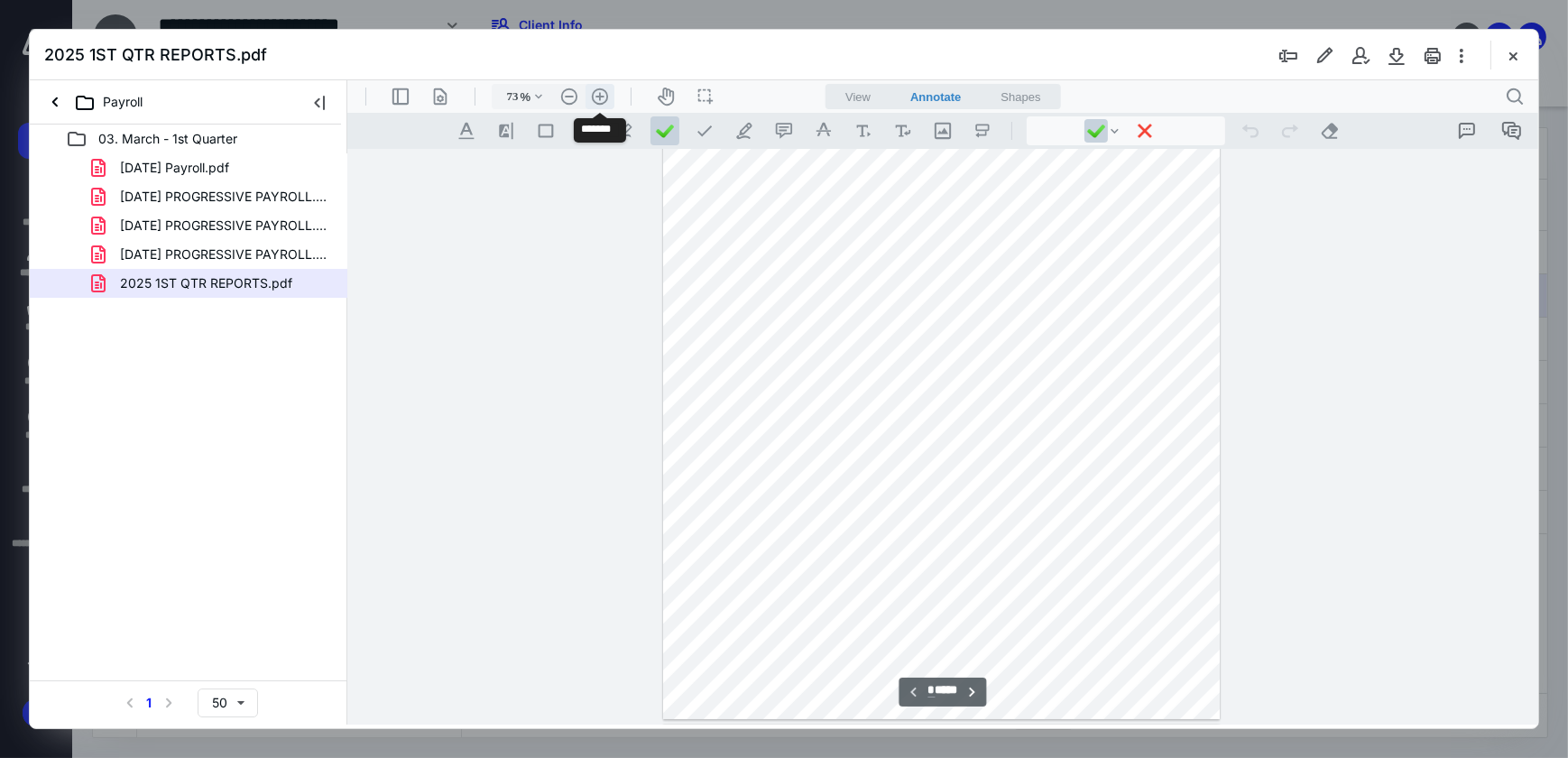 click on ".cls-1{fill:#abb0c4;} icon - header - zoom - in - line" at bounding box center [599, 96] 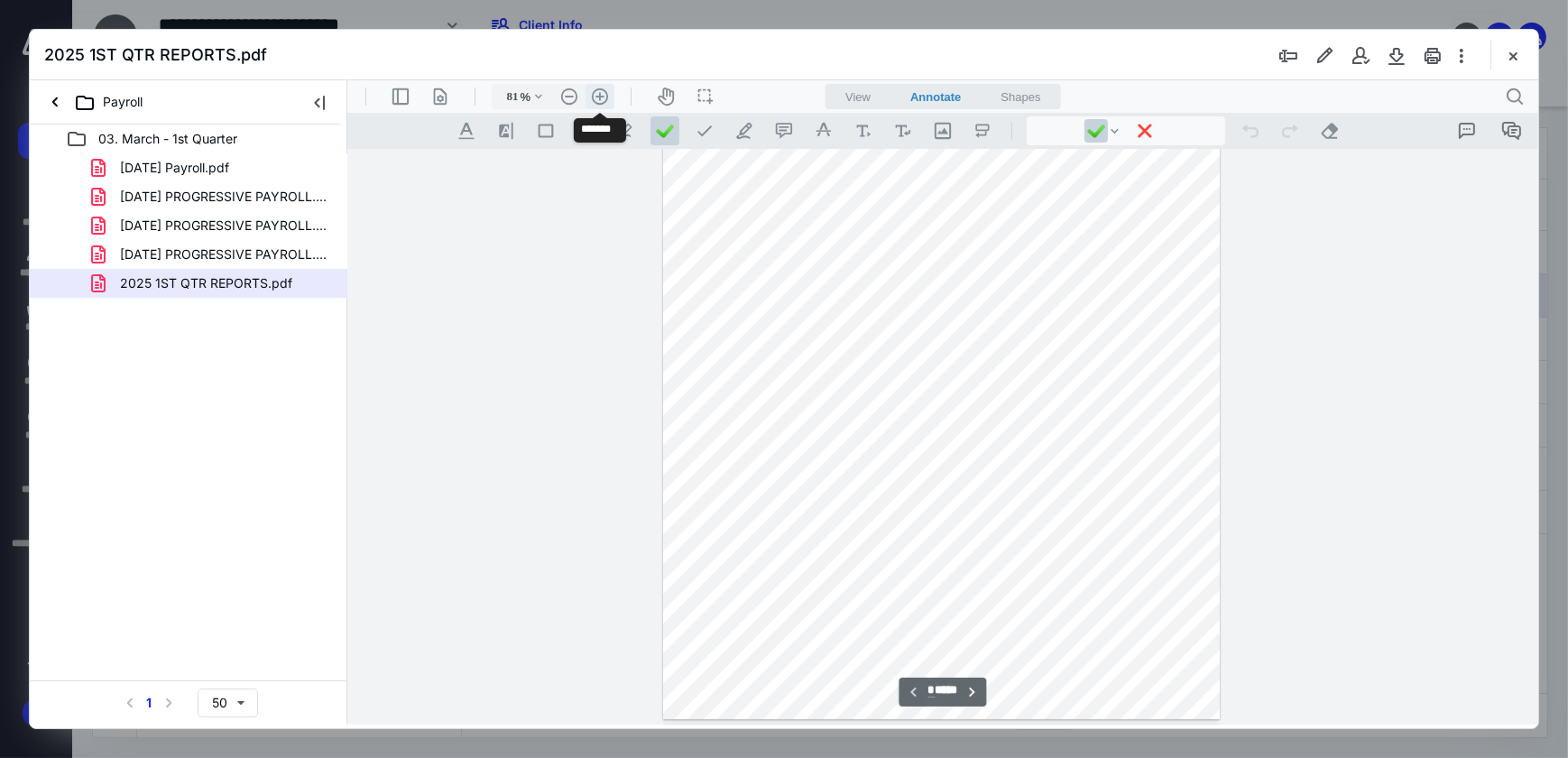 scroll, scrollTop: 196, scrollLeft: 0, axis: vertical 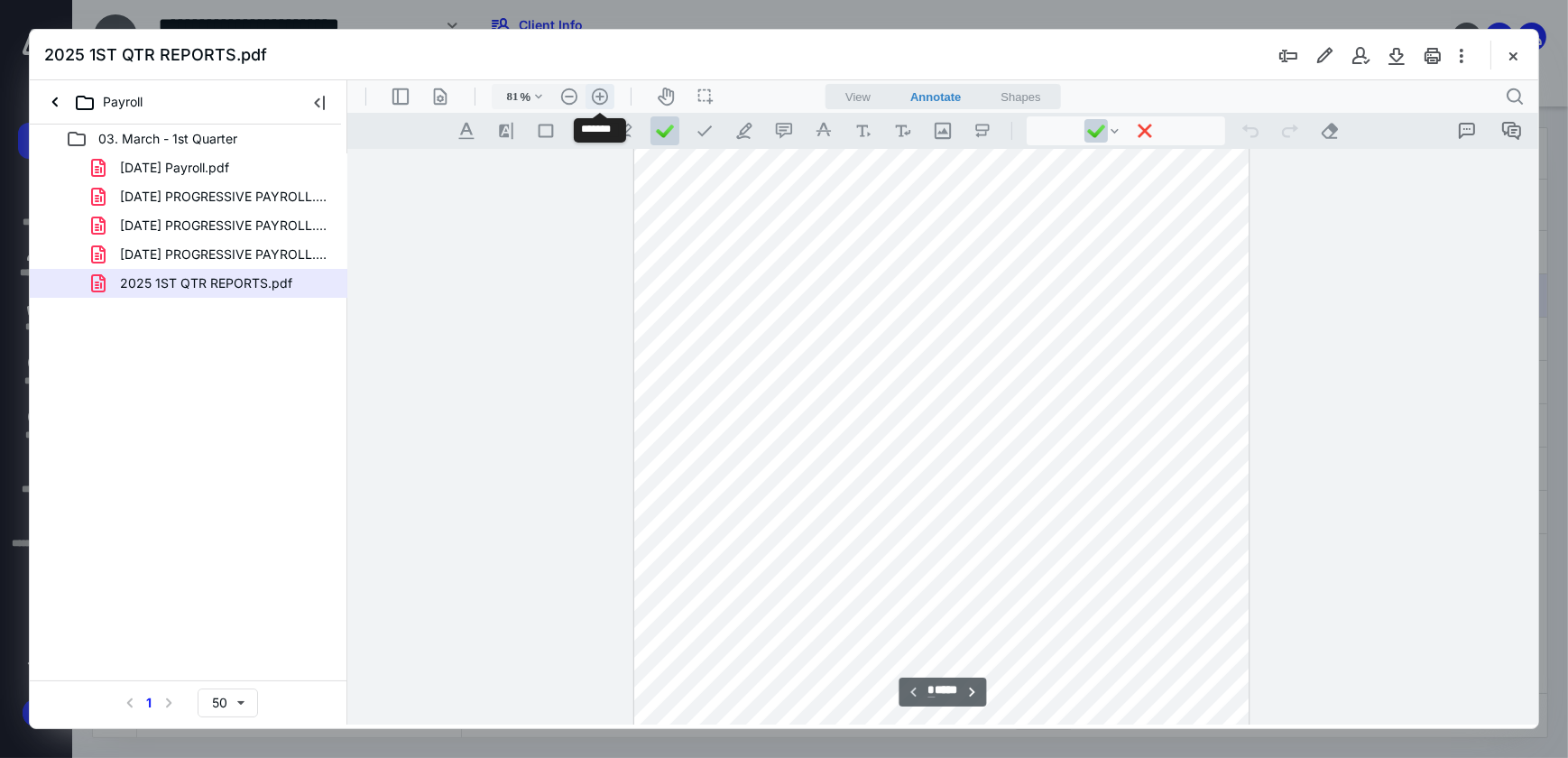 click on ".cls-1{fill:#abb0c4;} icon - header - zoom - in - line" at bounding box center [599, 96] 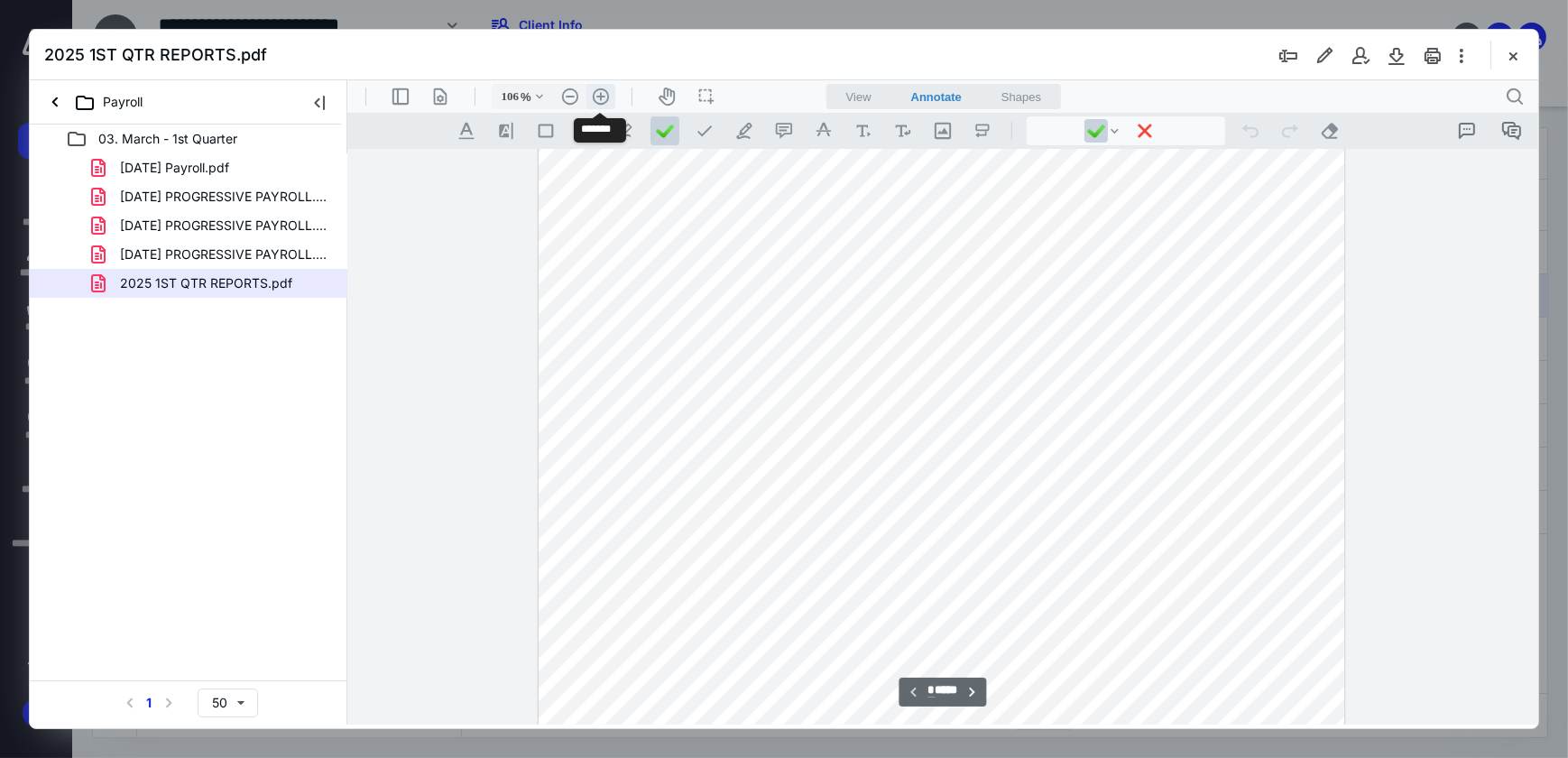 scroll, scrollTop: 336, scrollLeft: 0, axis: vertical 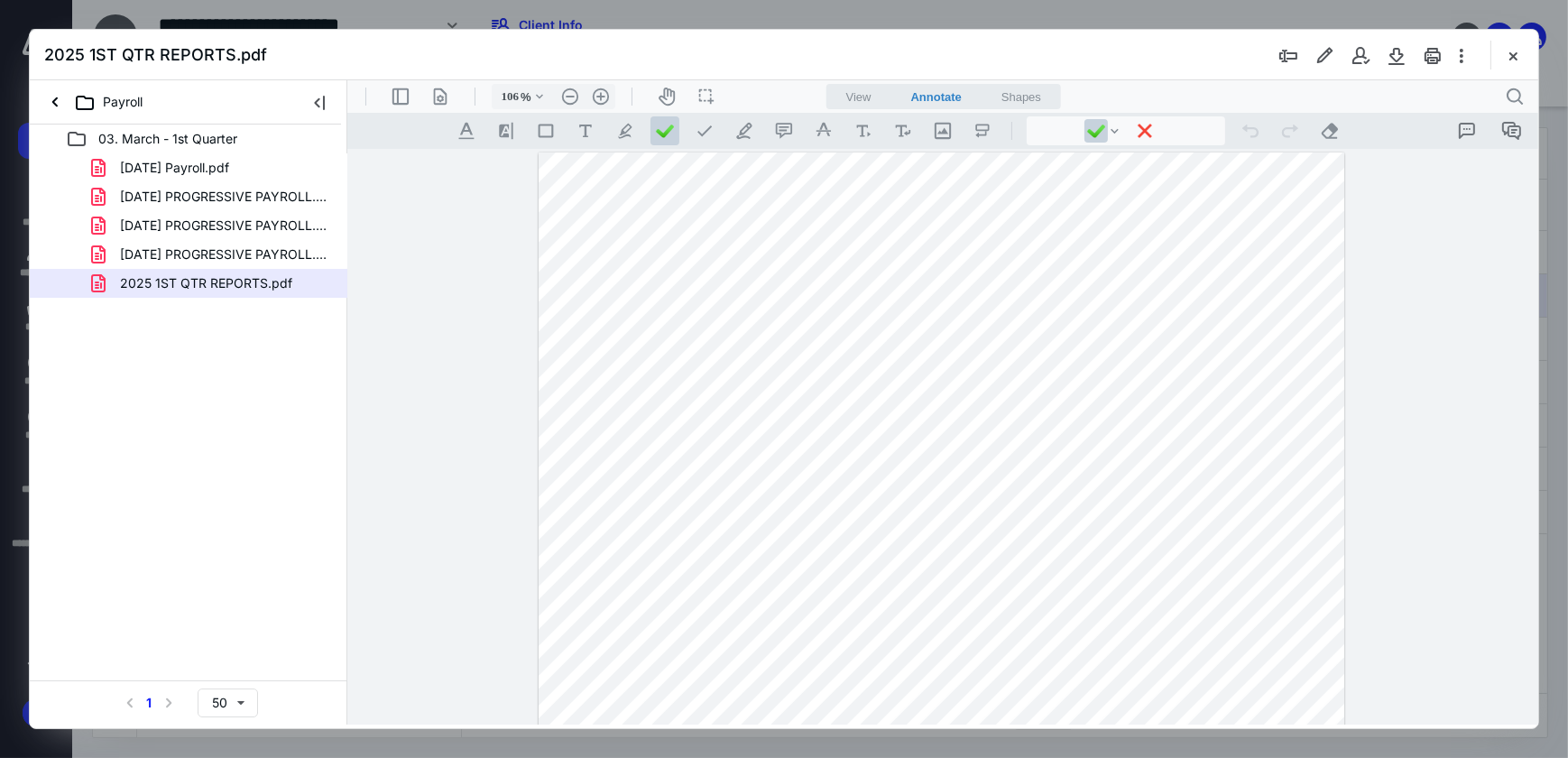 drag, startPoint x: 210, startPoint y: 286, endPoint x: -363, endPoint y: 504, distance: 613.0685 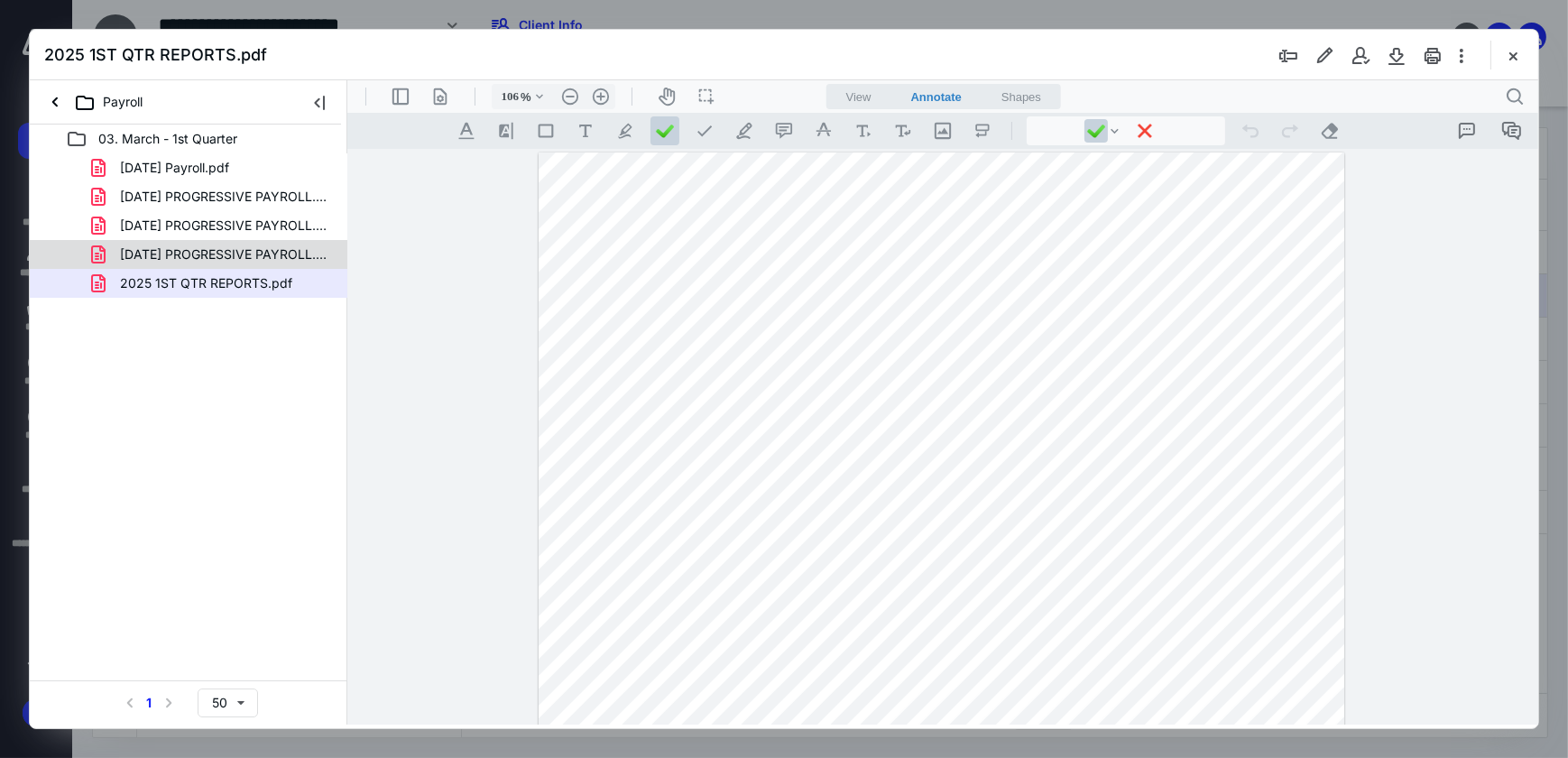 click on "3-28-25 PROGRESSIVE PAYROLL.pdf" at bounding box center (189, 254) 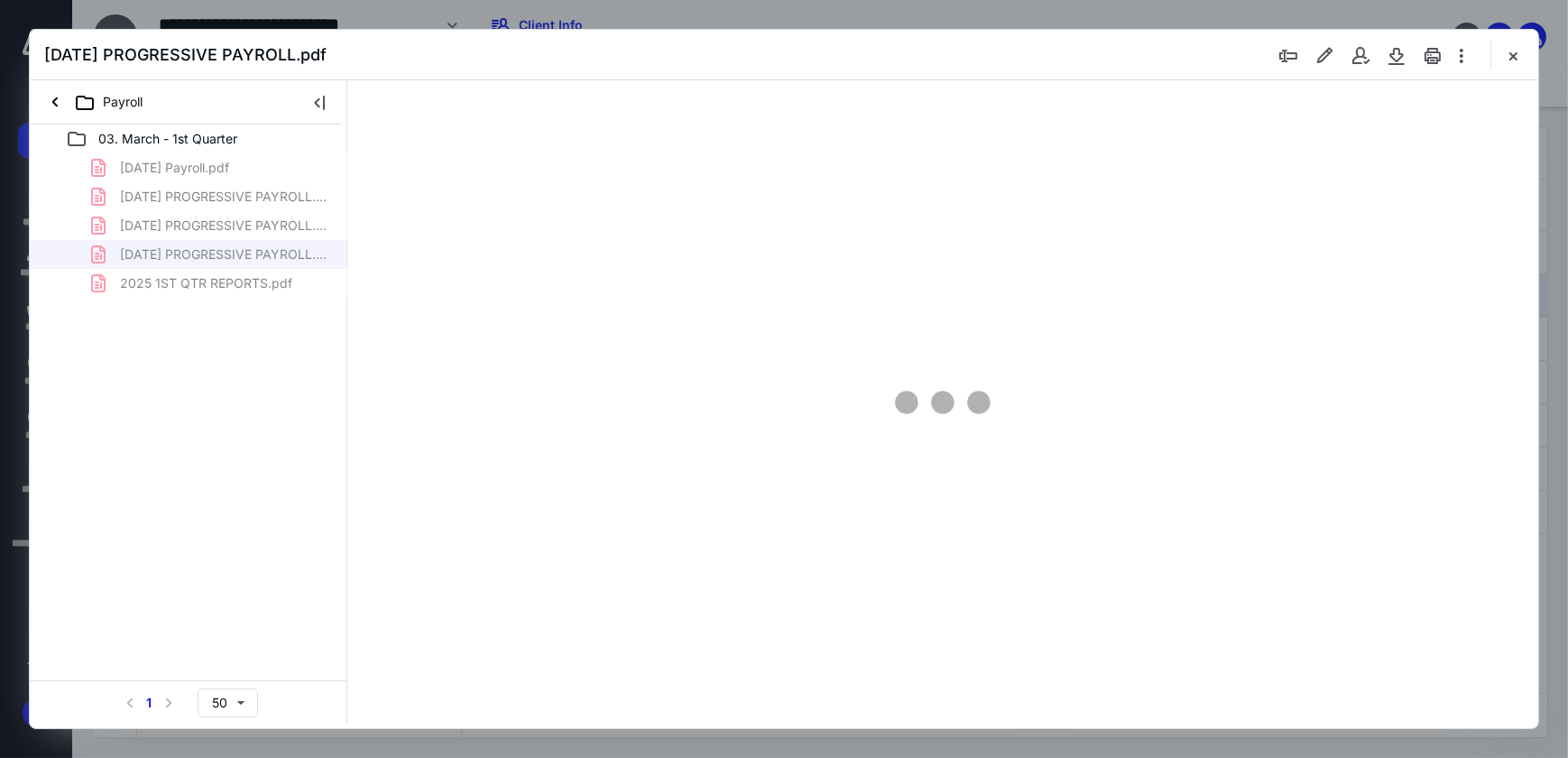 click on "3-7-25 Payroll.pdf 3-14-25 PROGRESSIVE PAYROLL.pdf 3-21-25 PROGRESSIVE PAYROLL.pdf 3-28-25 PROGRESSIVE PAYROLL.pdf 2025 1ST QTR REPORTS.pdf" at bounding box center (189, 226) 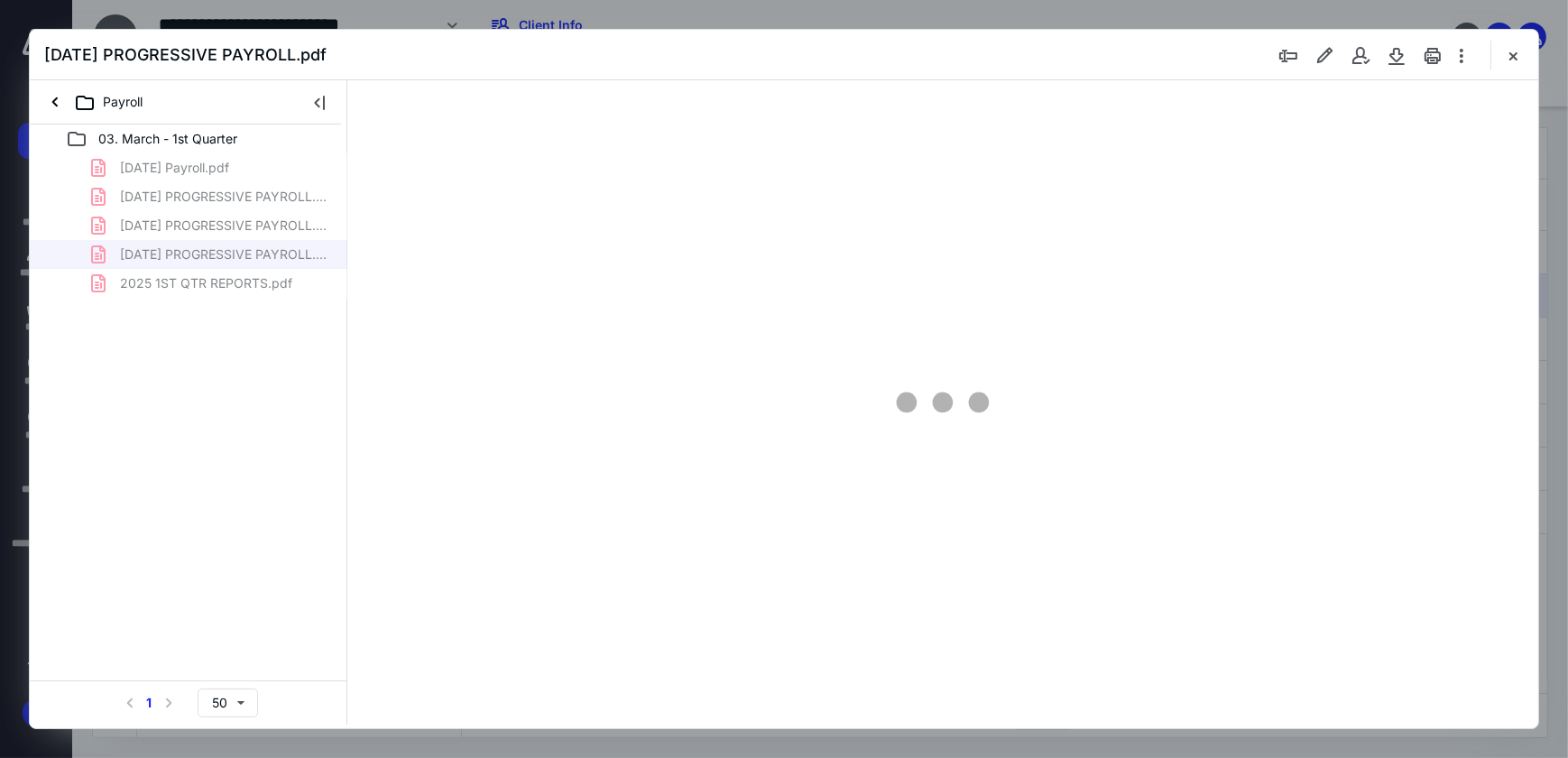 scroll, scrollTop: 70, scrollLeft: 0, axis: vertical 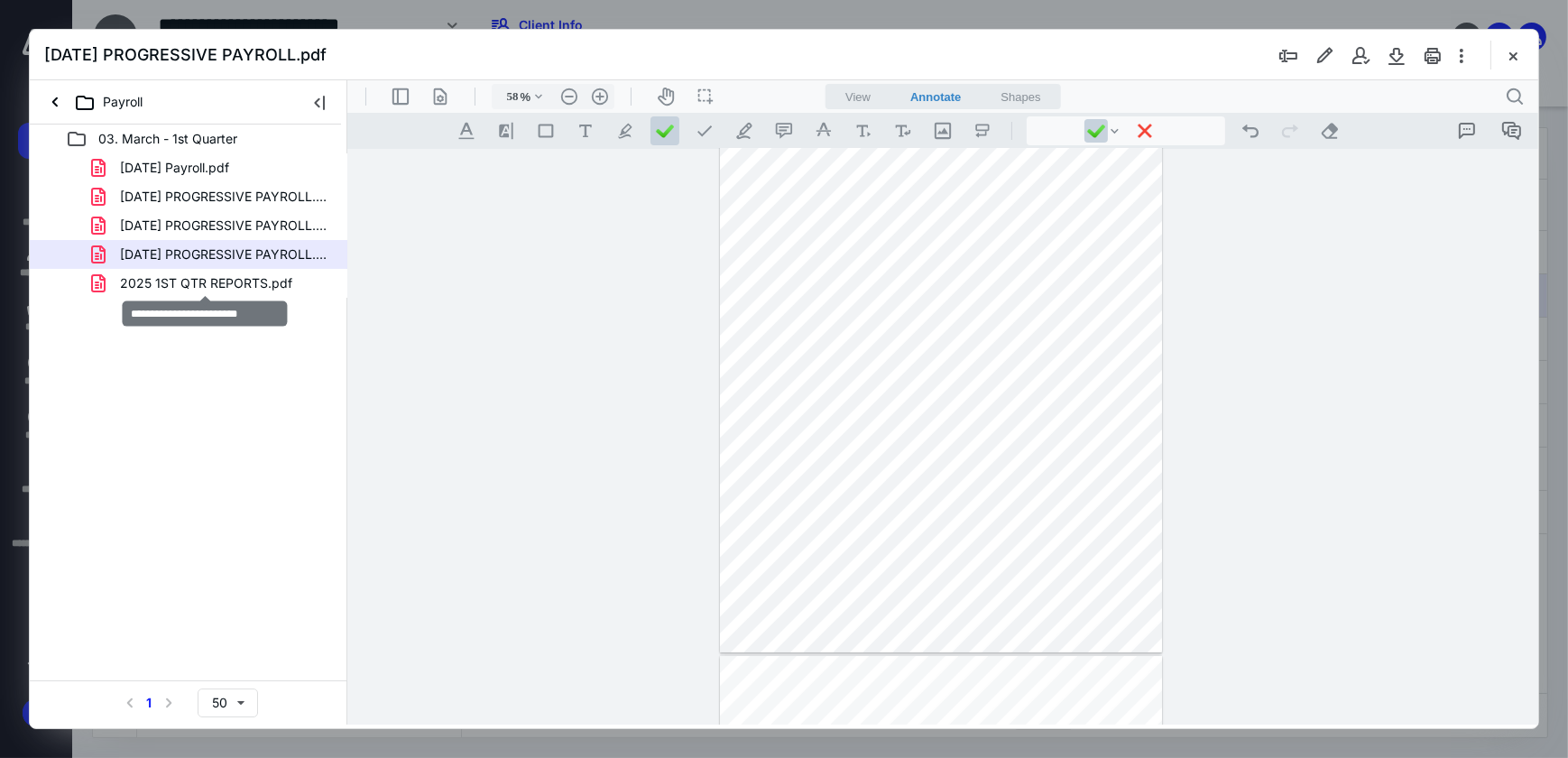 click on "2025 1ST QTR REPORTS.pdf" at bounding box center (206, 283) 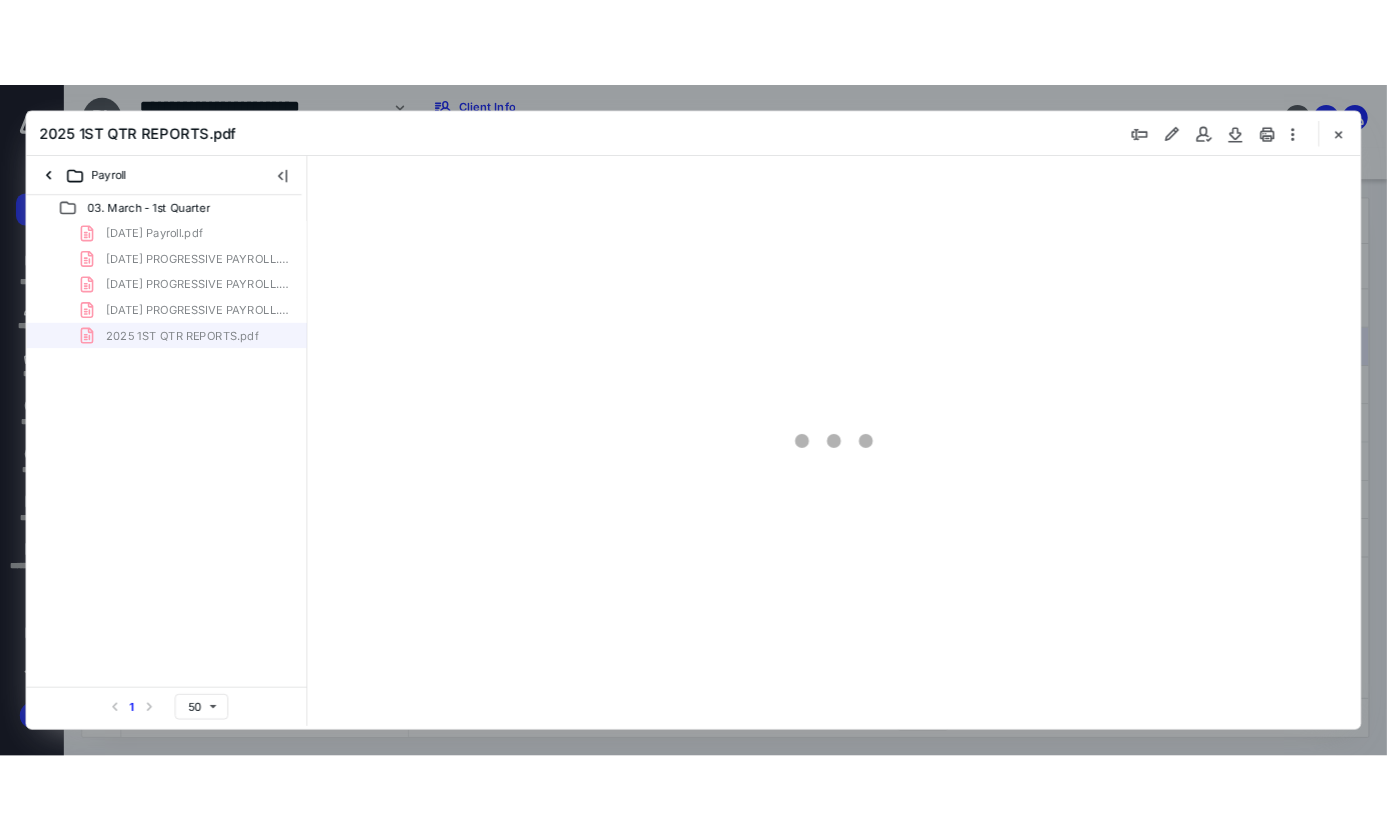 scroll, scrollTop: 78, scrollLeft: 0, axis: vertical 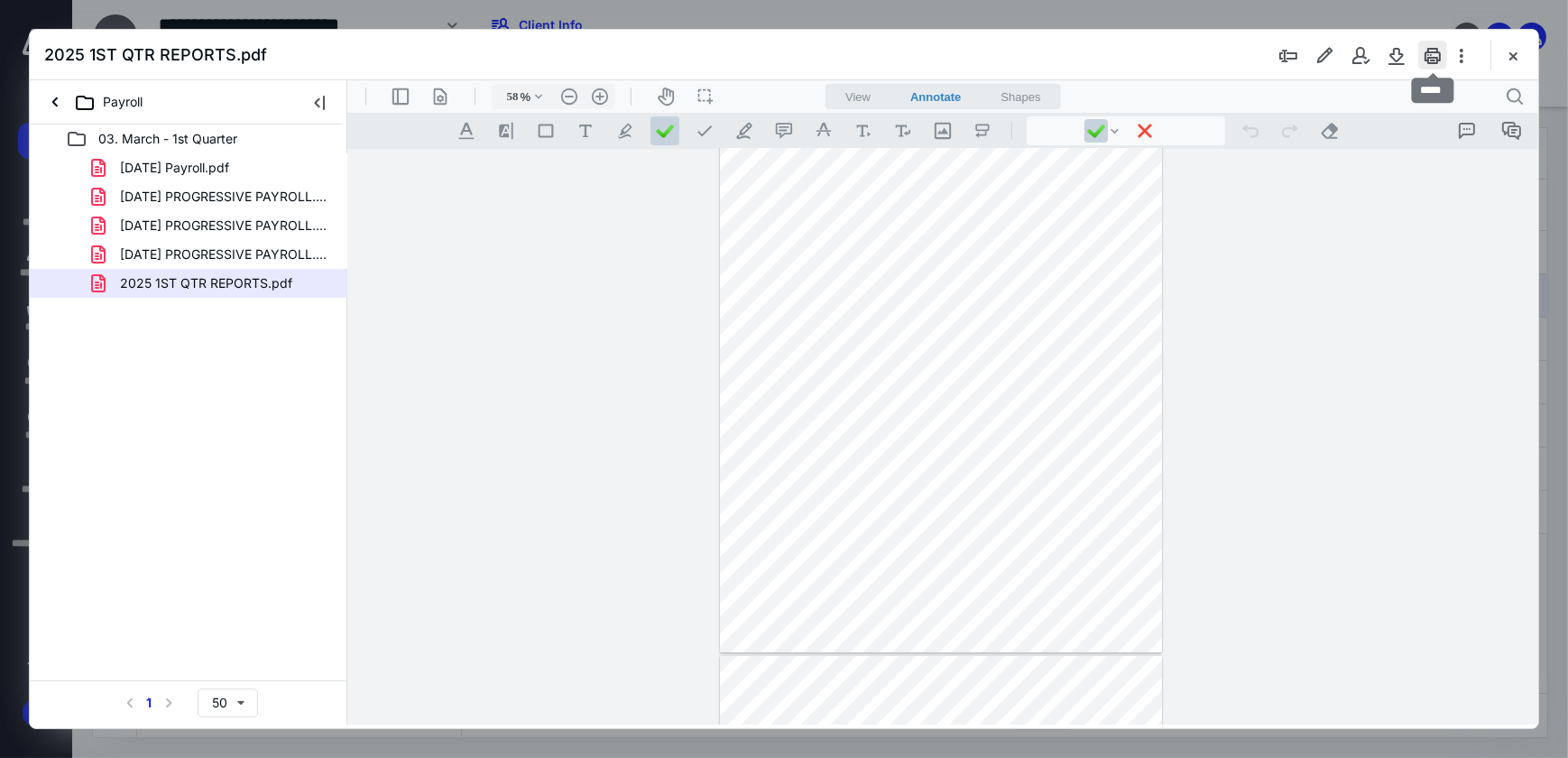 click at bounding box center [1433, 55] 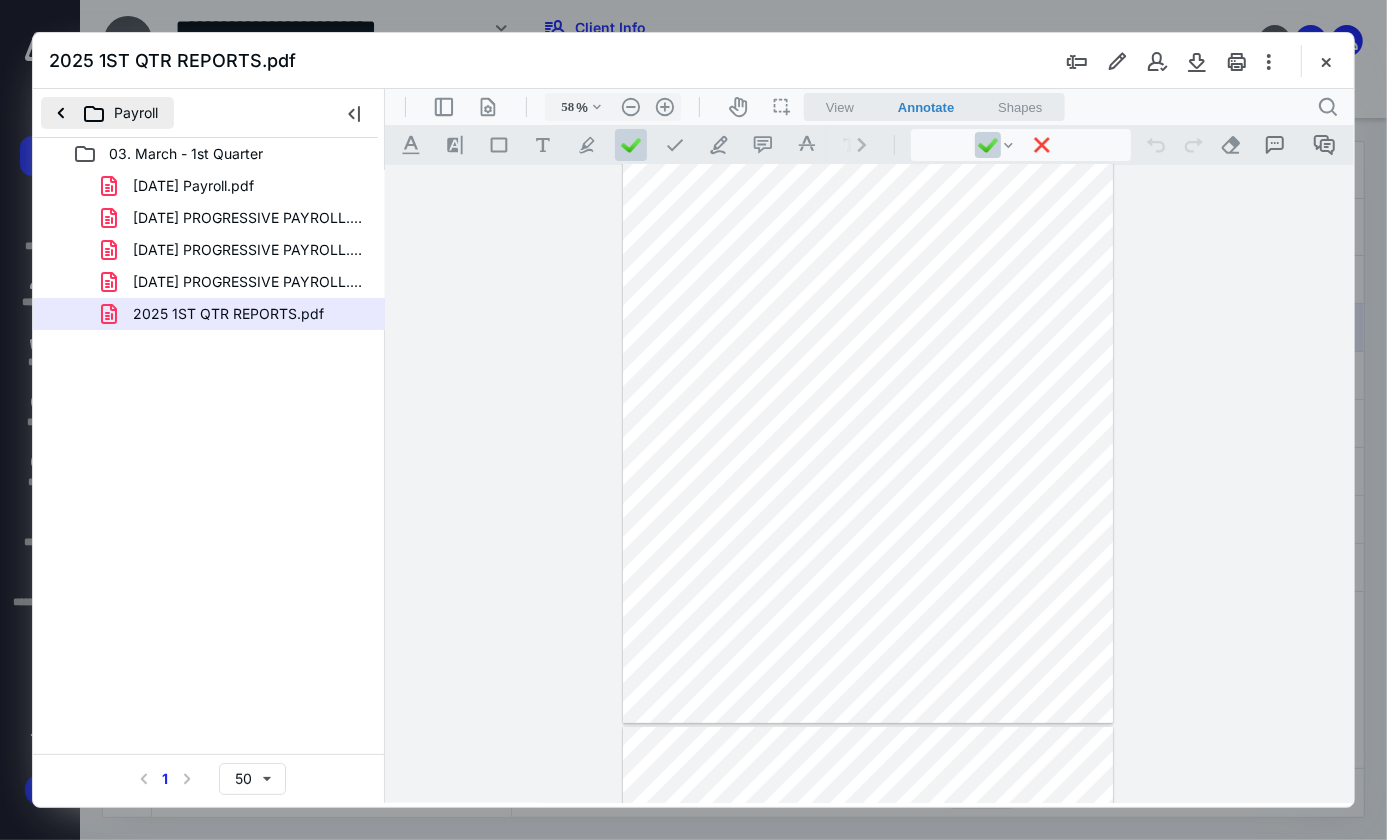 click on "Payroll" at bounding box center (107, 113) 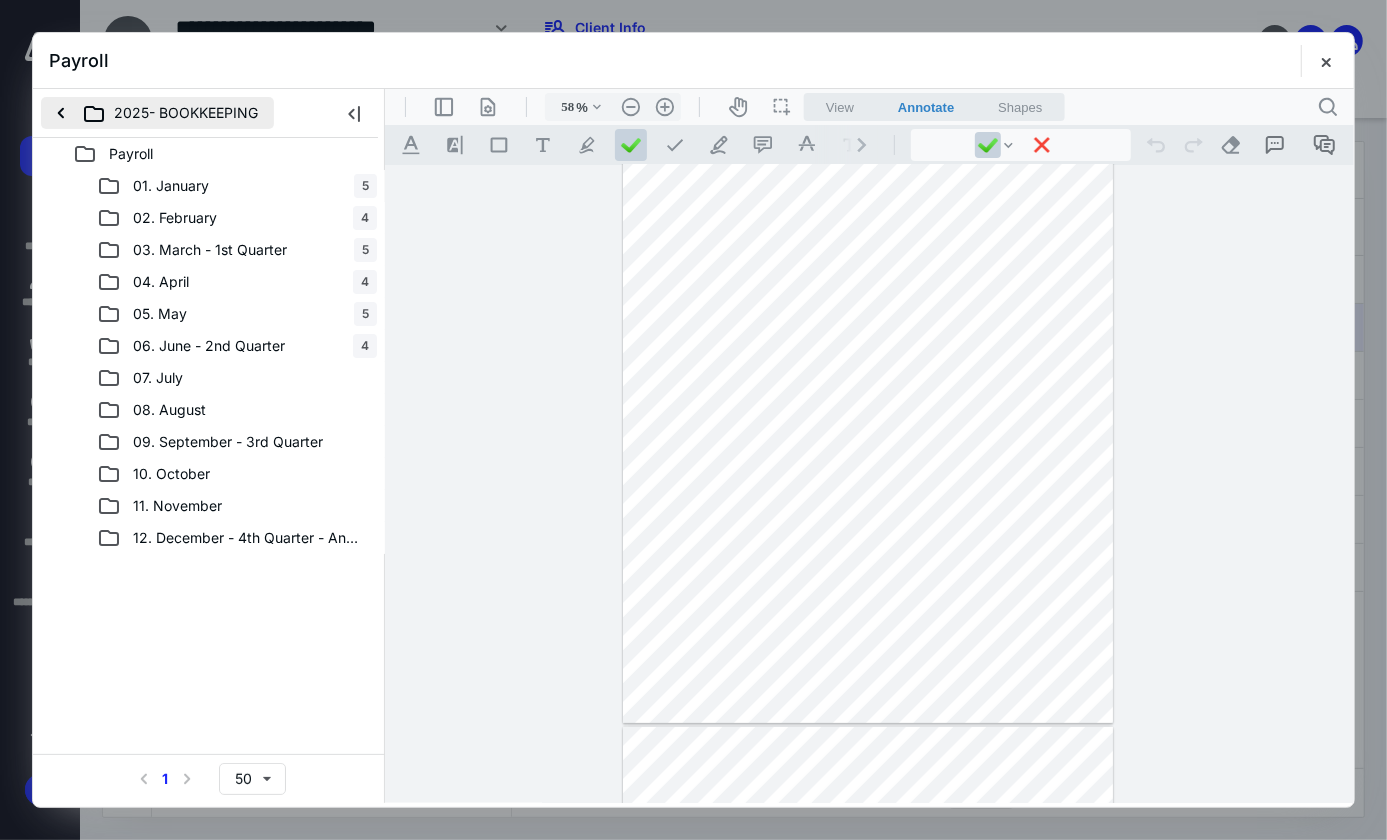 click on "2025- BOOKKEEPING" at bounding box center [157, 113] 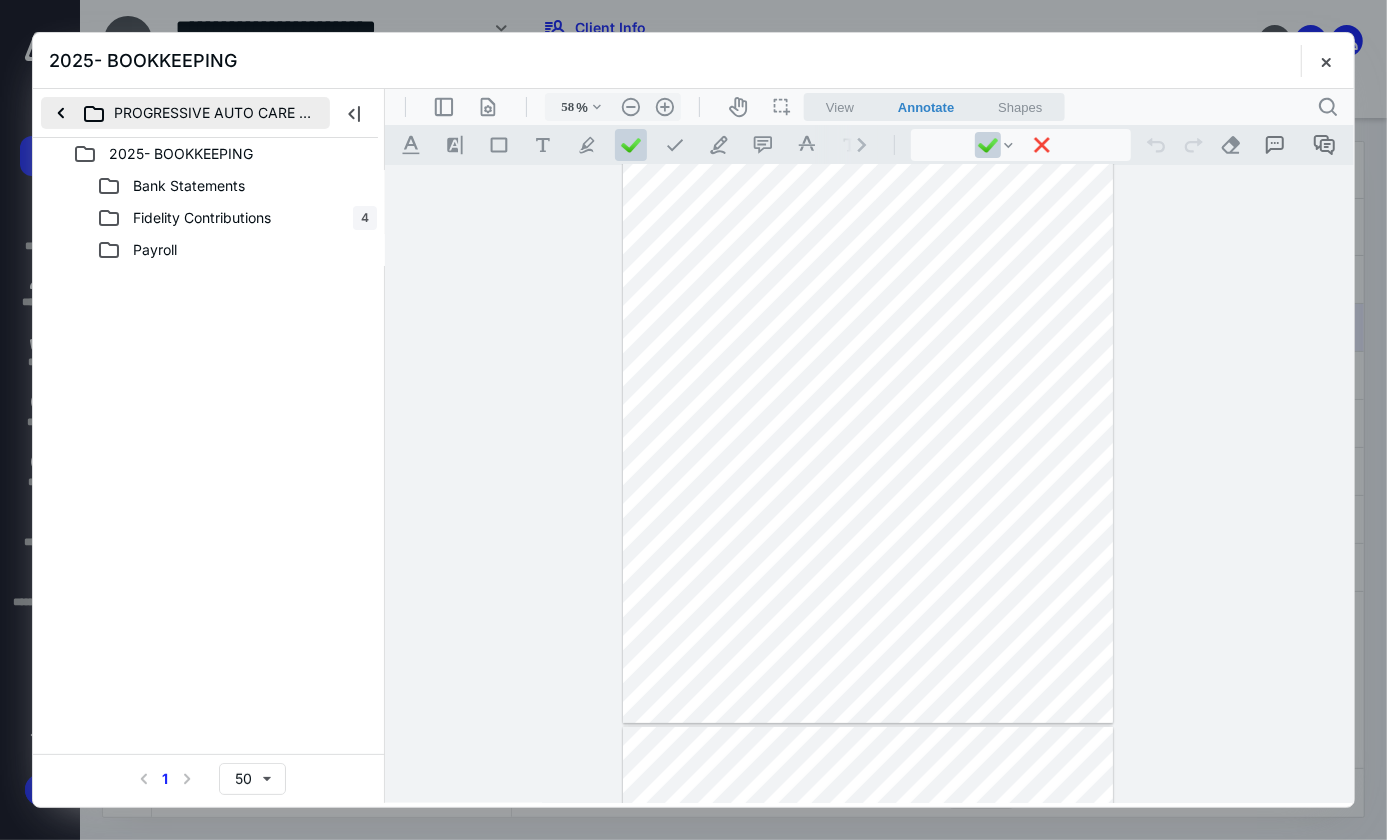 click on "PROGRESSIVE AUTO CARE LLC" at bounding box center [185, 113] 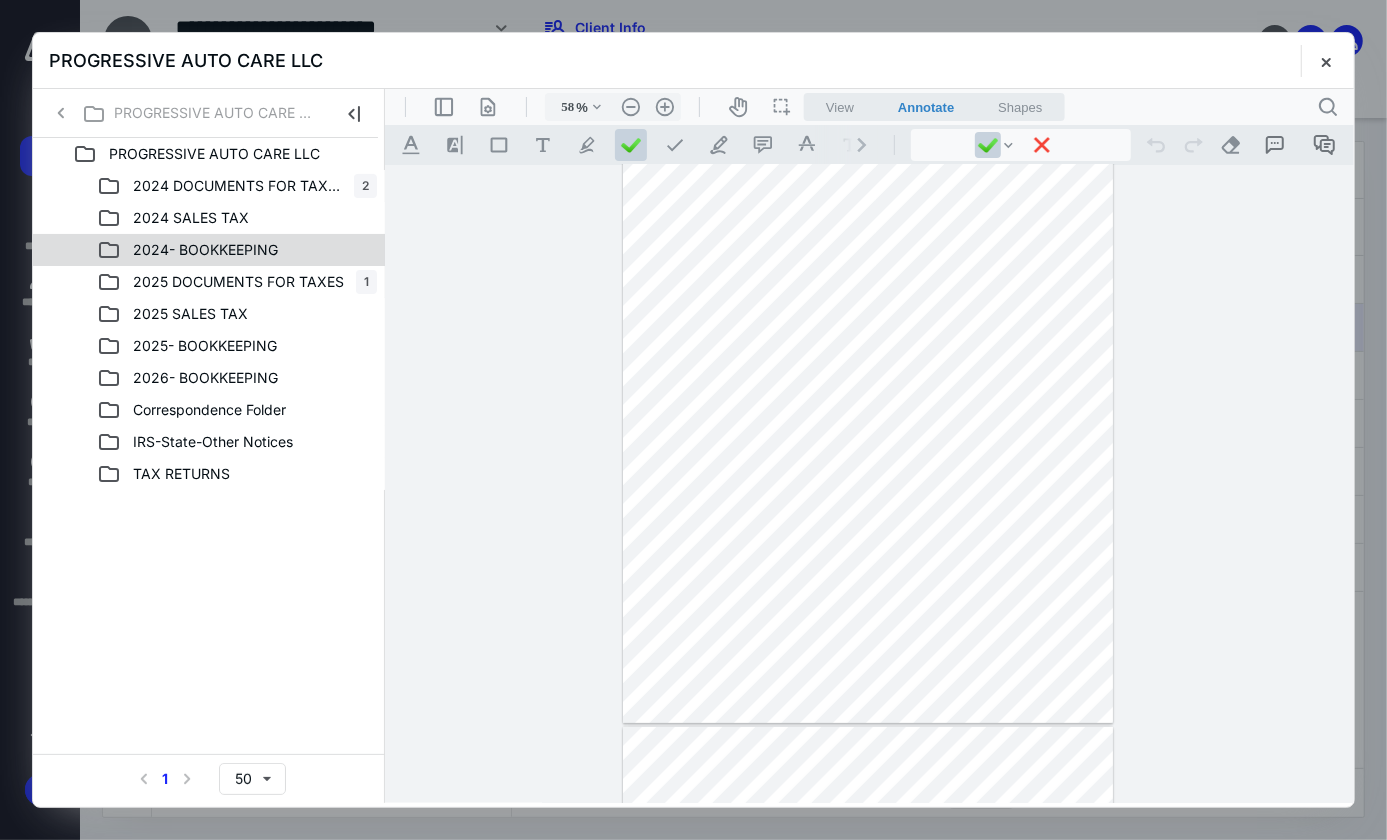 click on "2024- BOOKKEEPING" at bounding box center (205, 250) 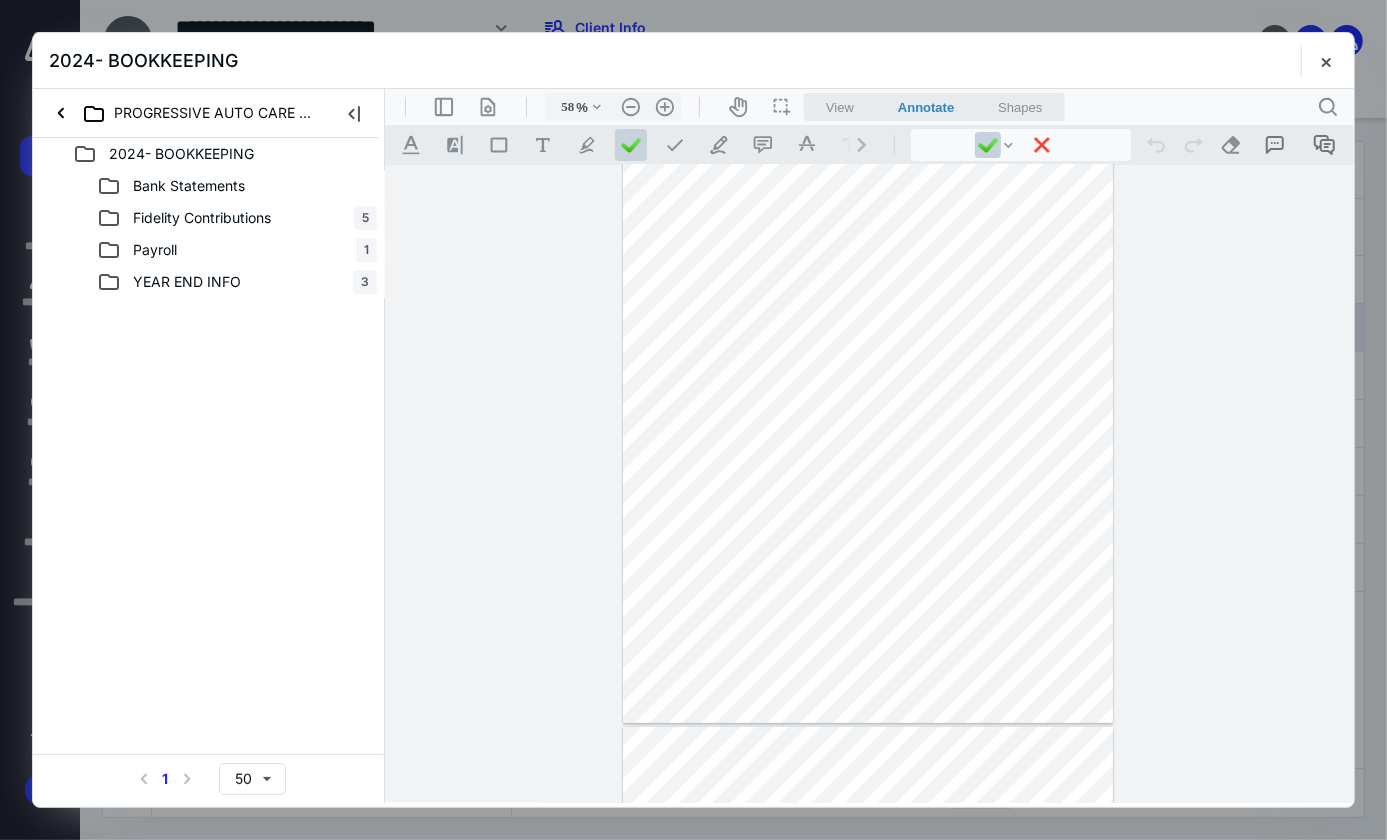 click on "Payroll 1" at bounding box center (237, 250) 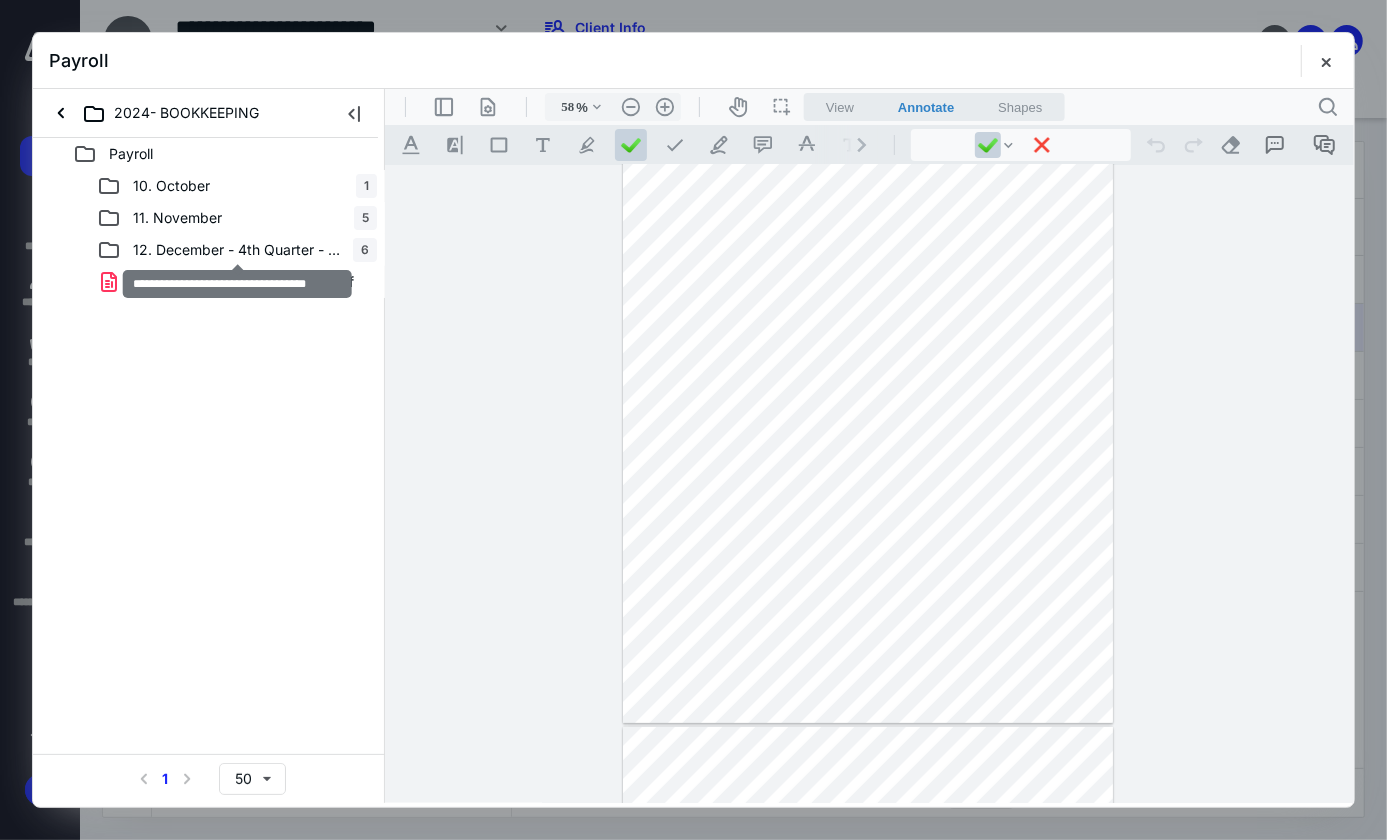 click on "12. December - 4th Quarter - Annual" at bounding box center (237, 250) 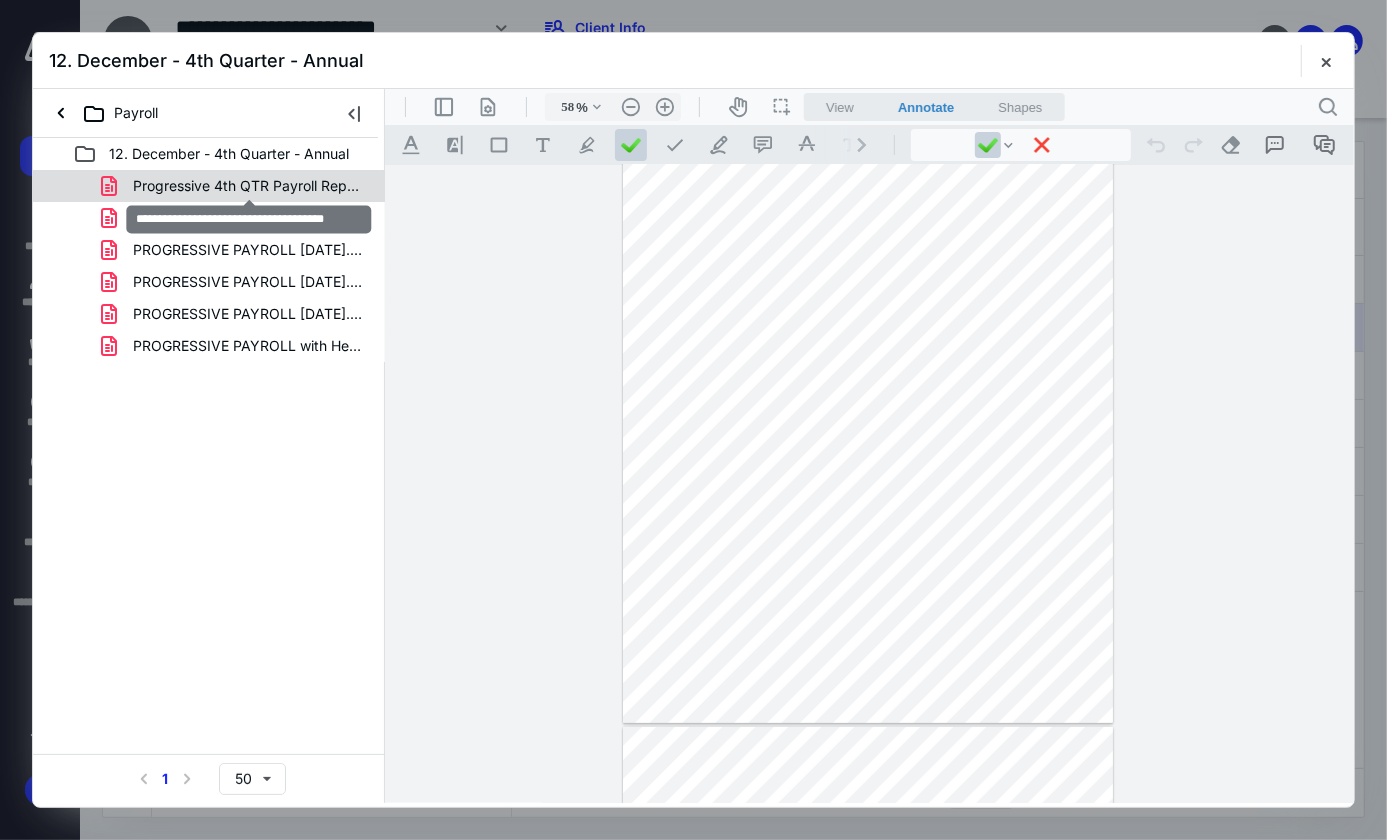 click on "Progressive 4th QTR Payroll Report.pdf" at bounding box center [249, 186] 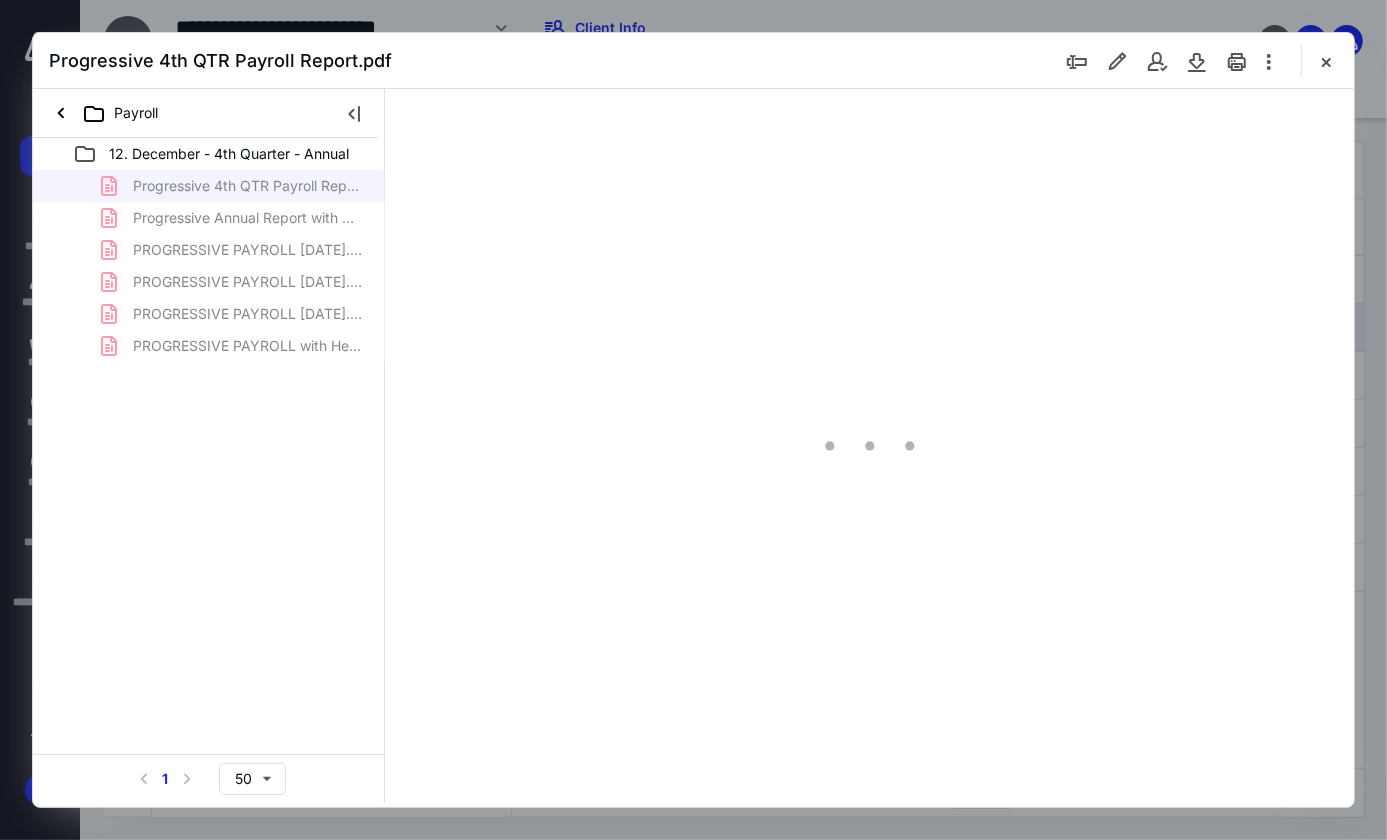 click on "Progressive 4th QTR Payroll Report.pdf Progressive Annual Report with W-2s.pdf PROGRESSIVE PAYROLL 12-6-24.pdf PROGRESSIVE PAYROLL 12-13-24.pdf PROGRESSIVE PAYROLL 12-27-24.pdf PROGRESSIVE PAYROLL with Health Ins 12-20-24.pdf" at bounding box center (209, 266) 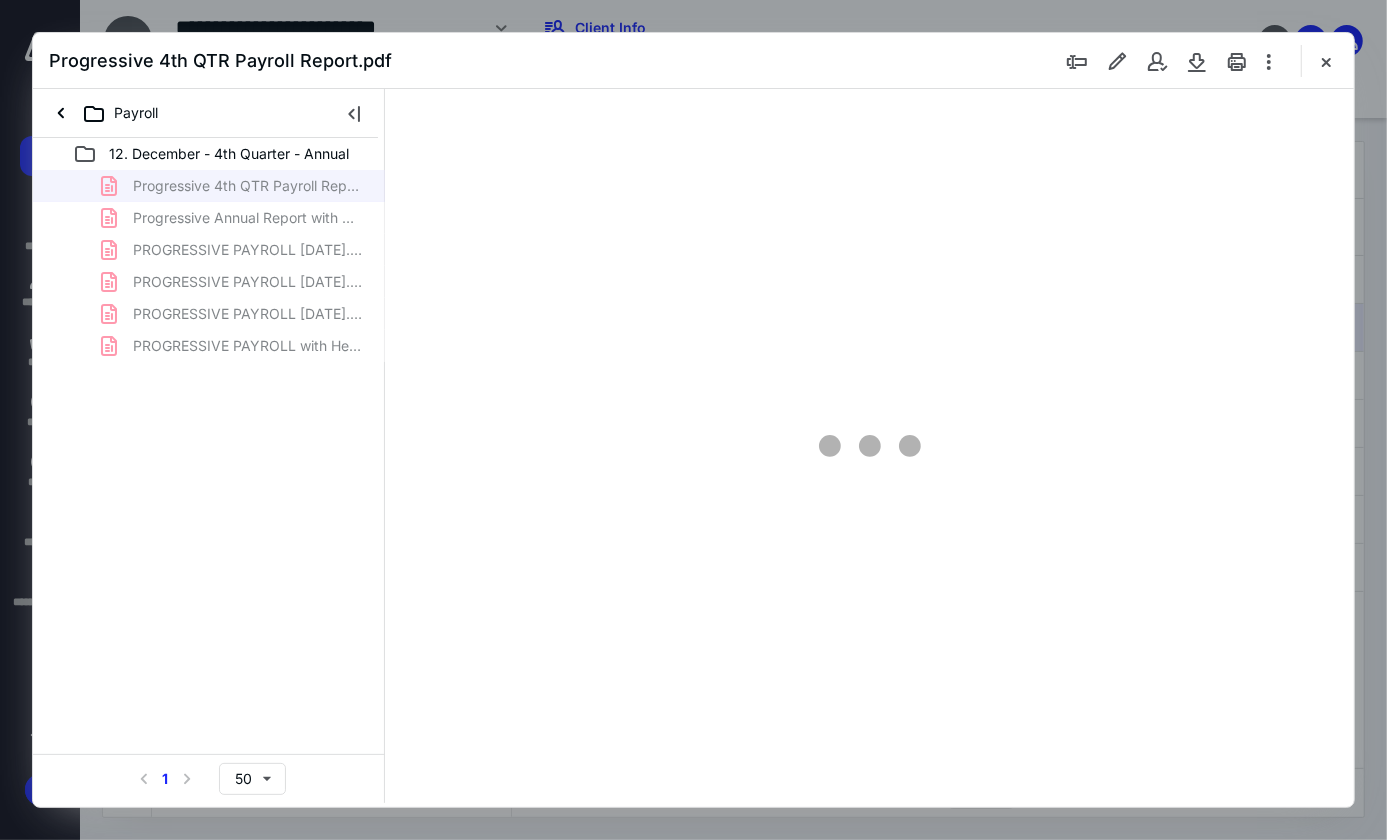 type on "80" 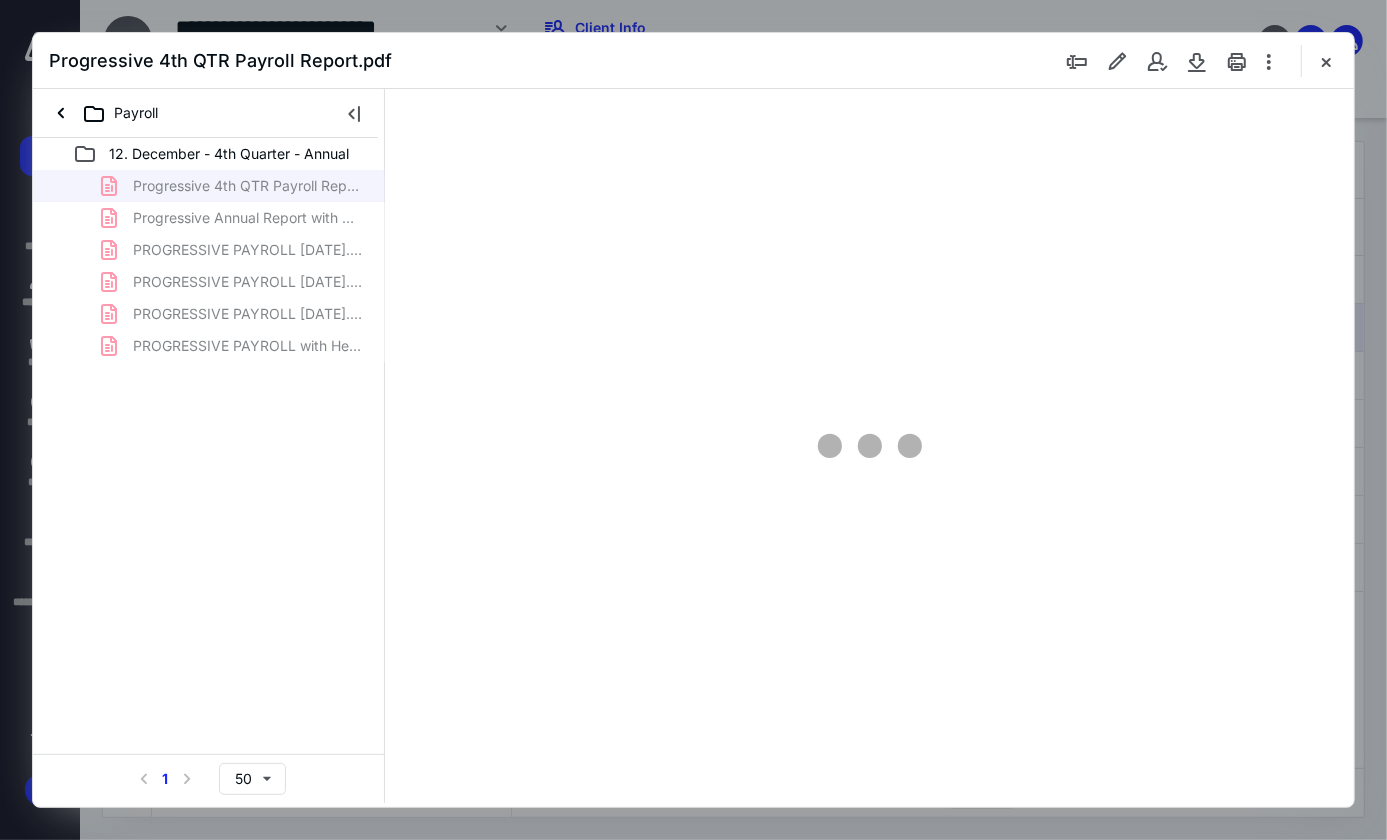 scroll, scrollTop: 79, scrollLeft: 0, axis: vertical 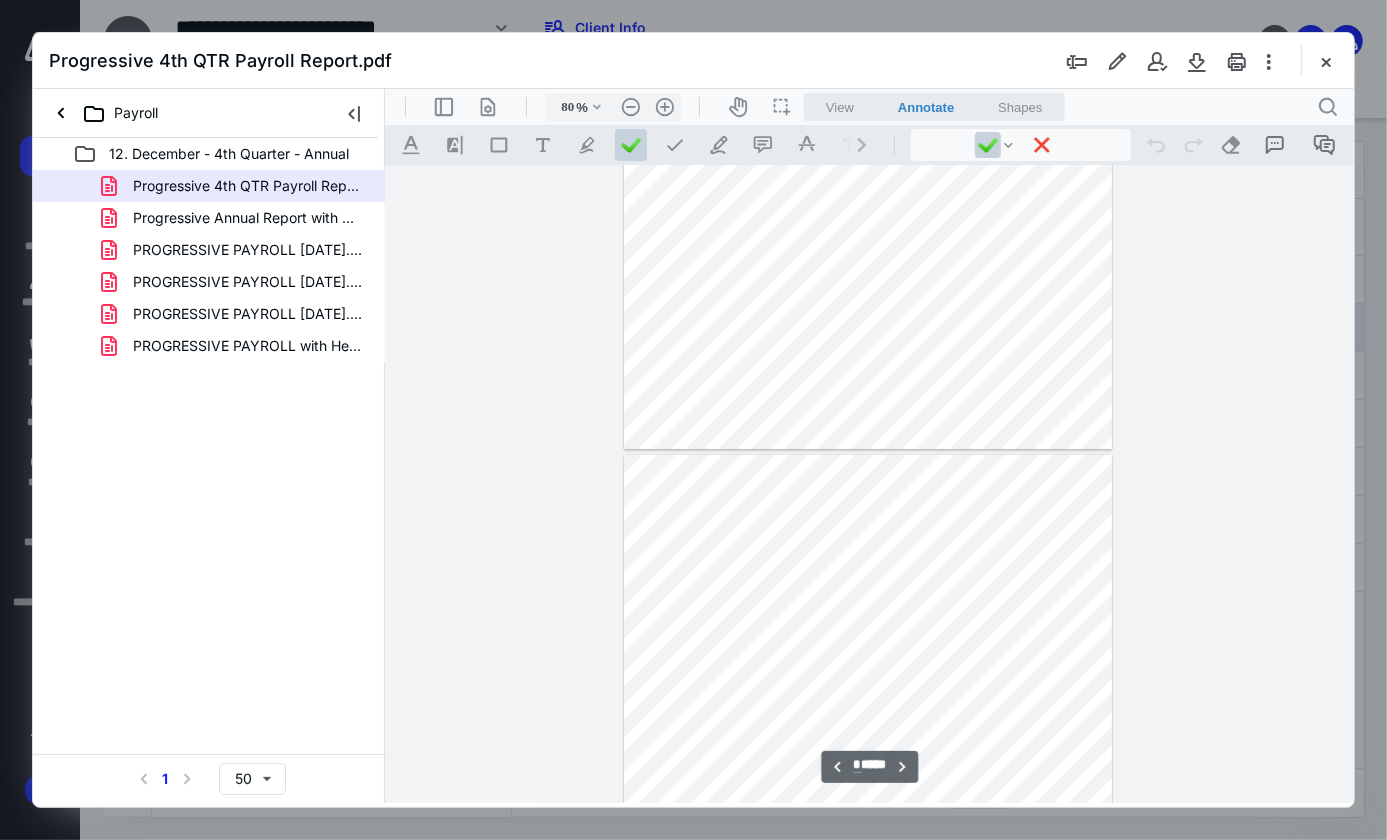 type on "*" 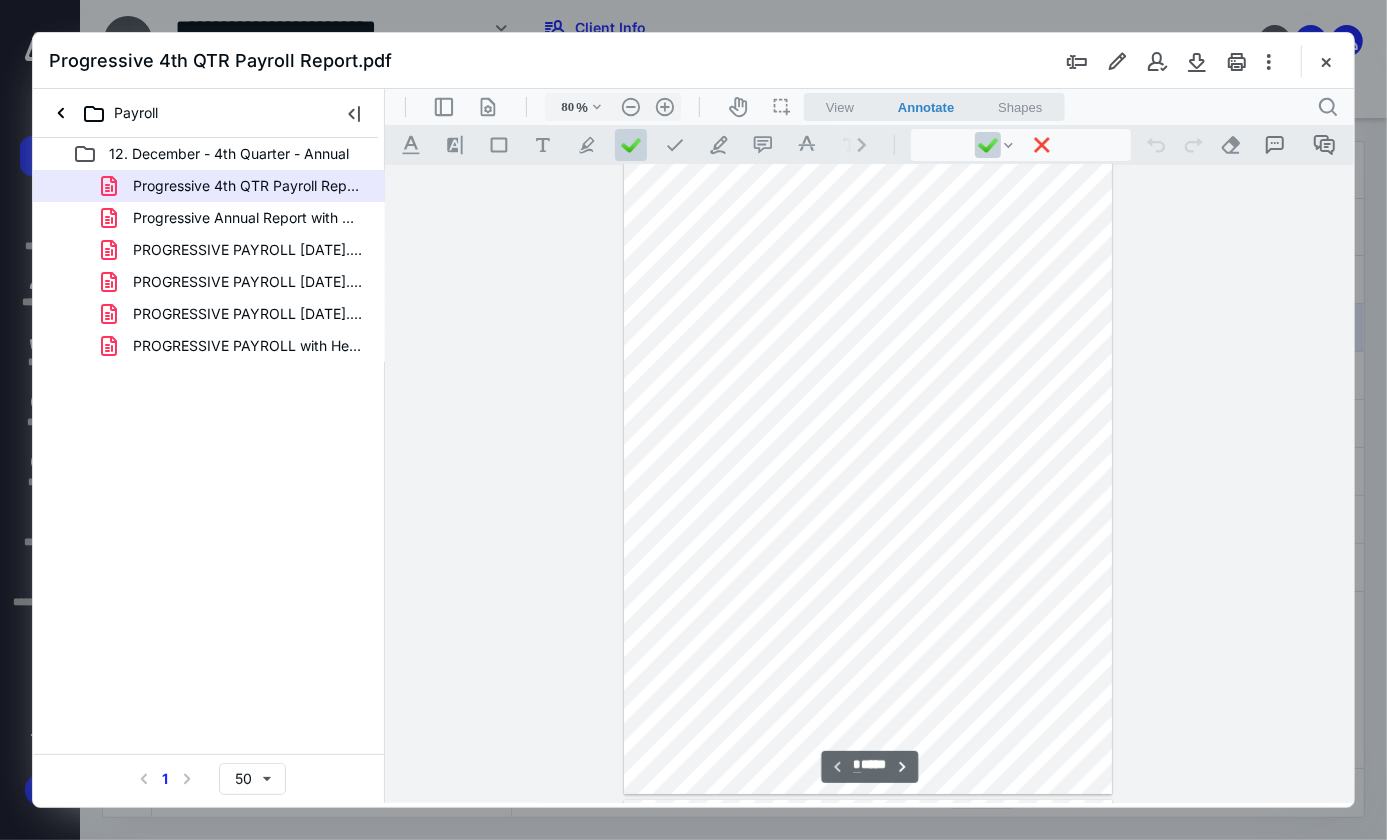 scroll, scrollTop: 0, scrollLeft: 0, axis: both 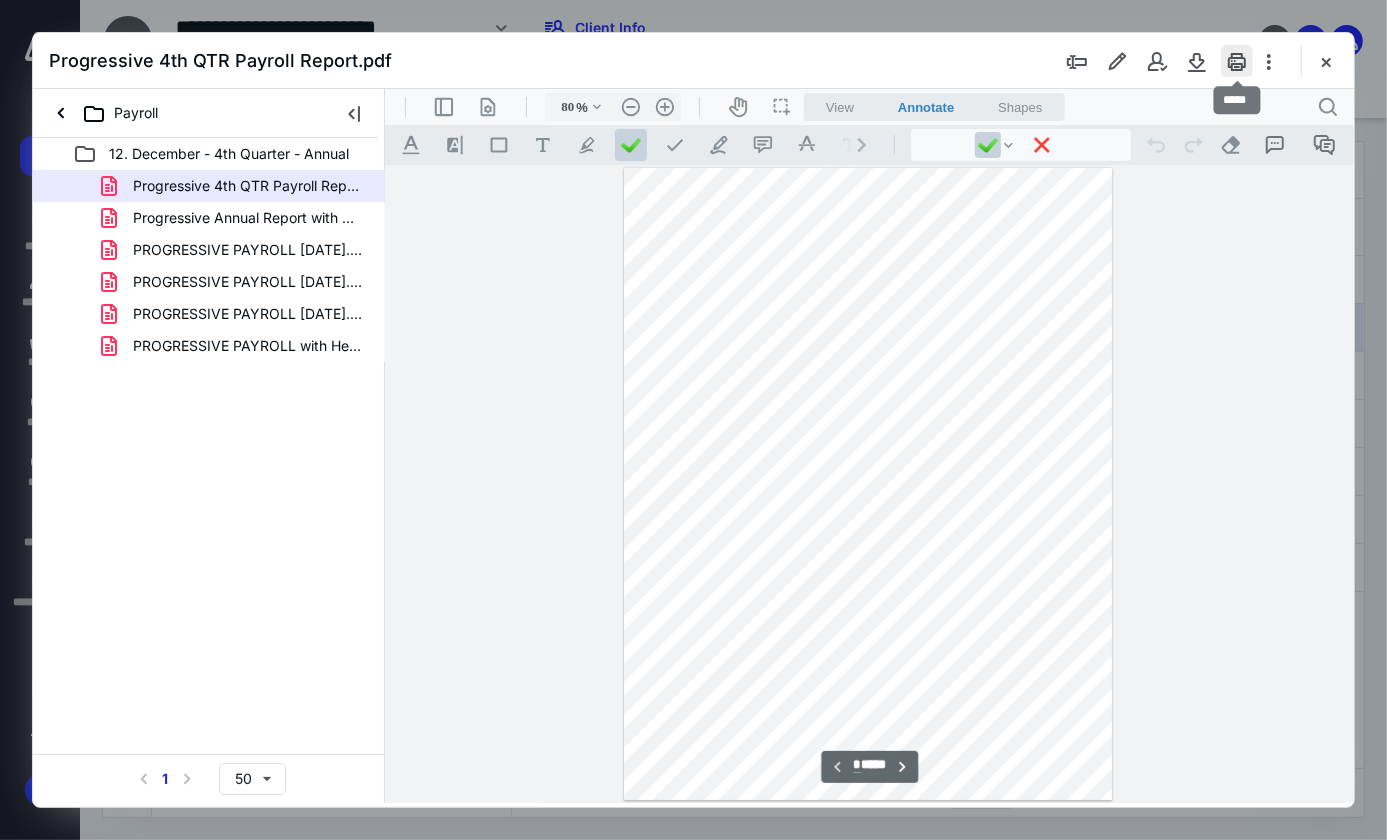 click at bounding box center (1237, 61) 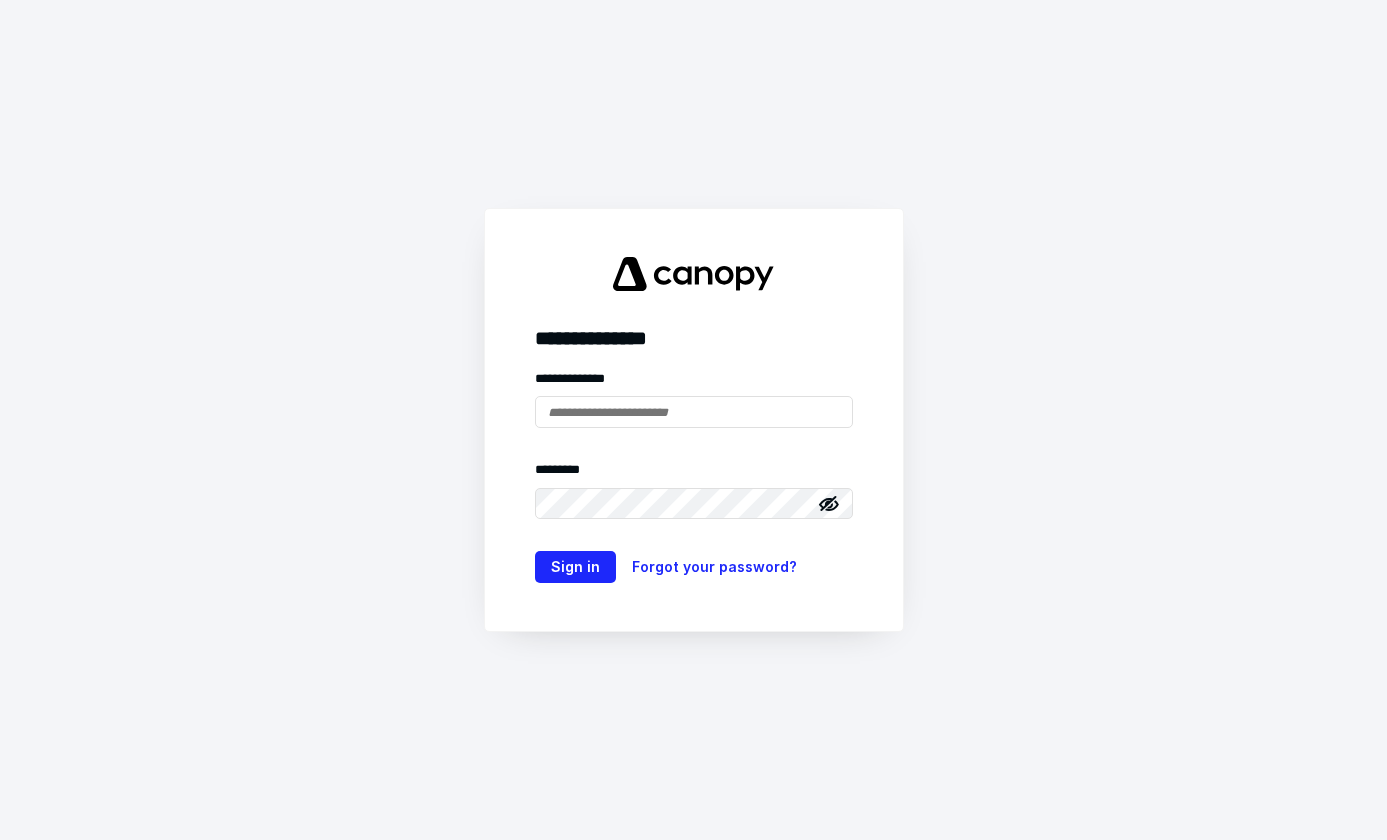 scroll, scrollTop: 0, scrollLeft: 0, axis: both 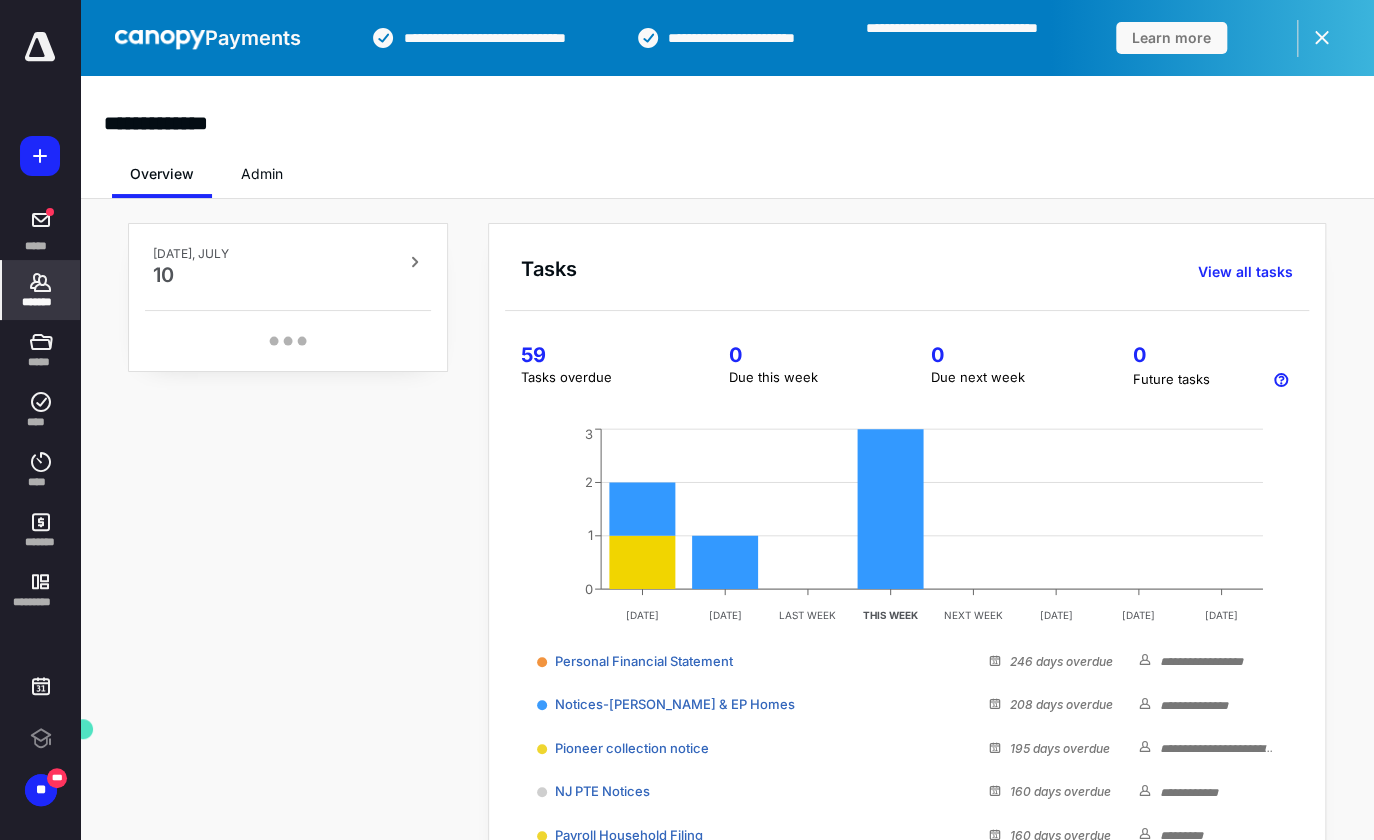 click on "*******" at bounding box center (41, 302) 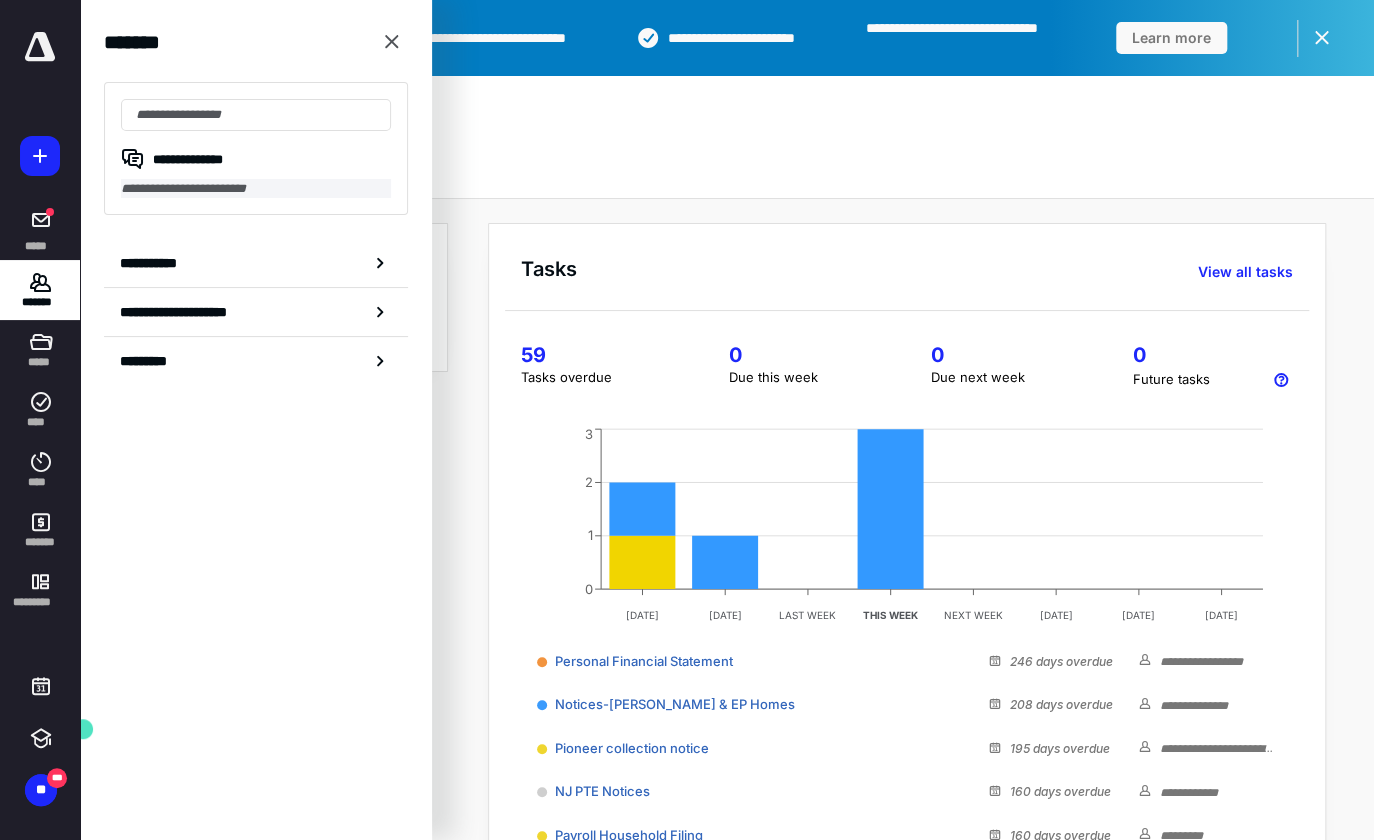 click on "**********" at bounding box center (256, 188) 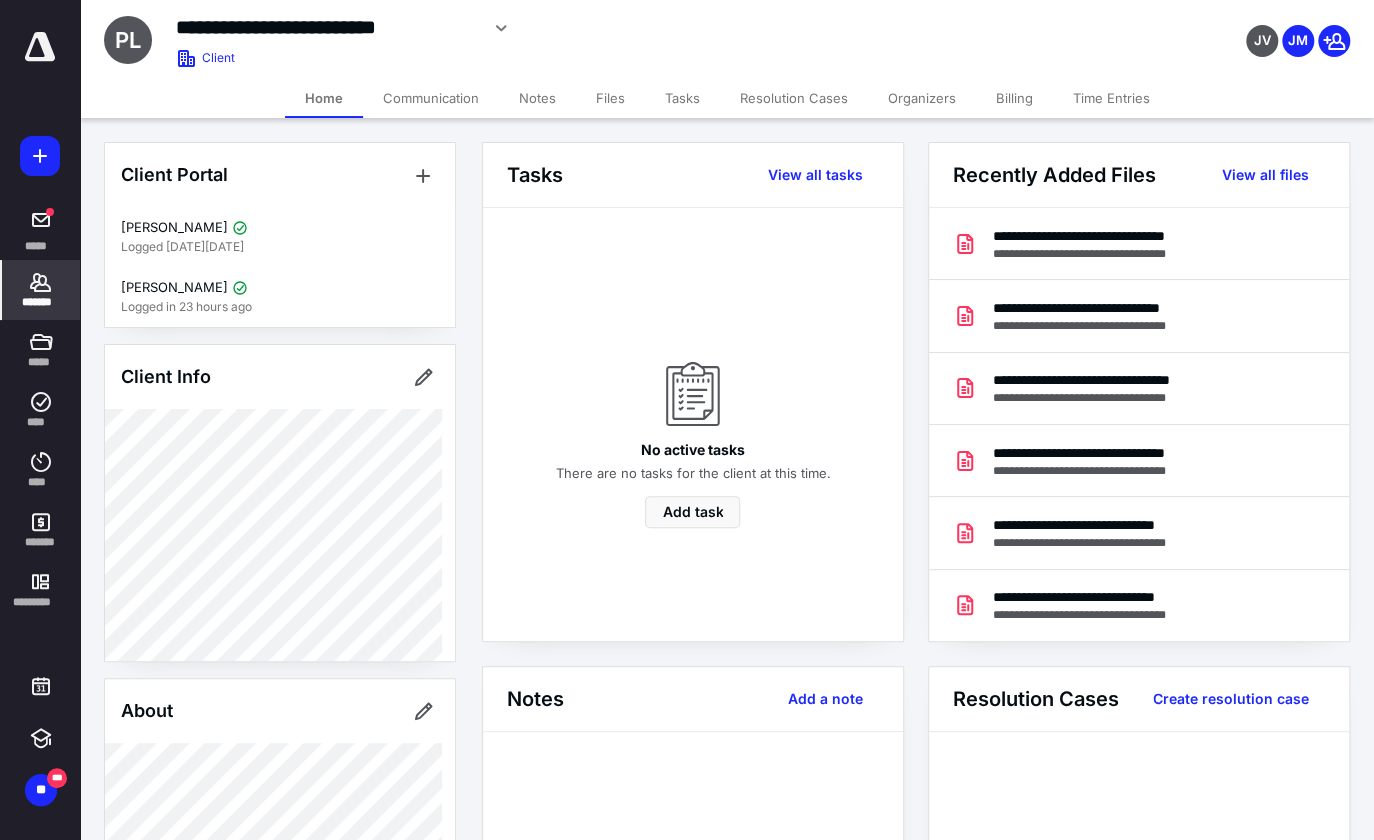 click on "Notes" at bounding box center (537, 98) 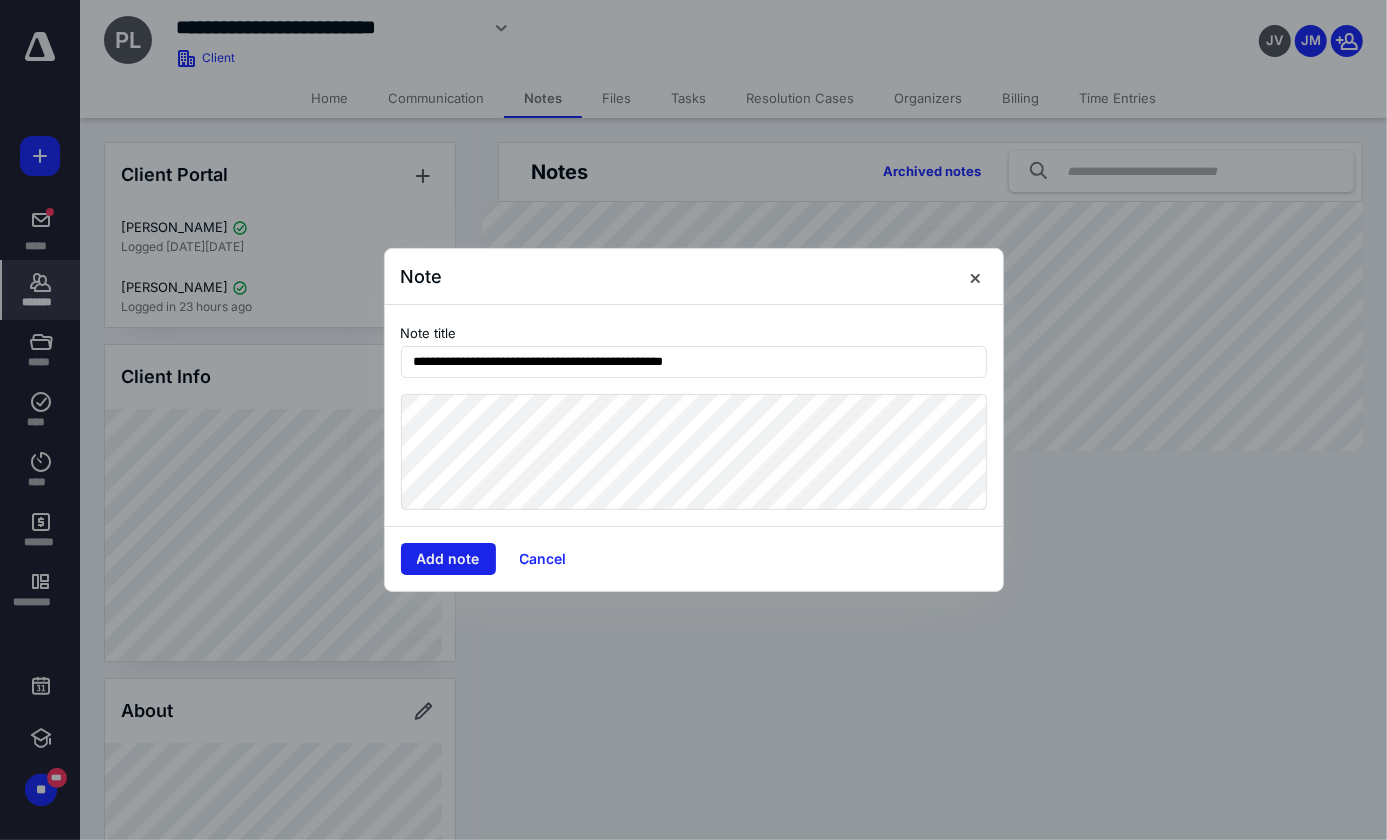 type on "**********" 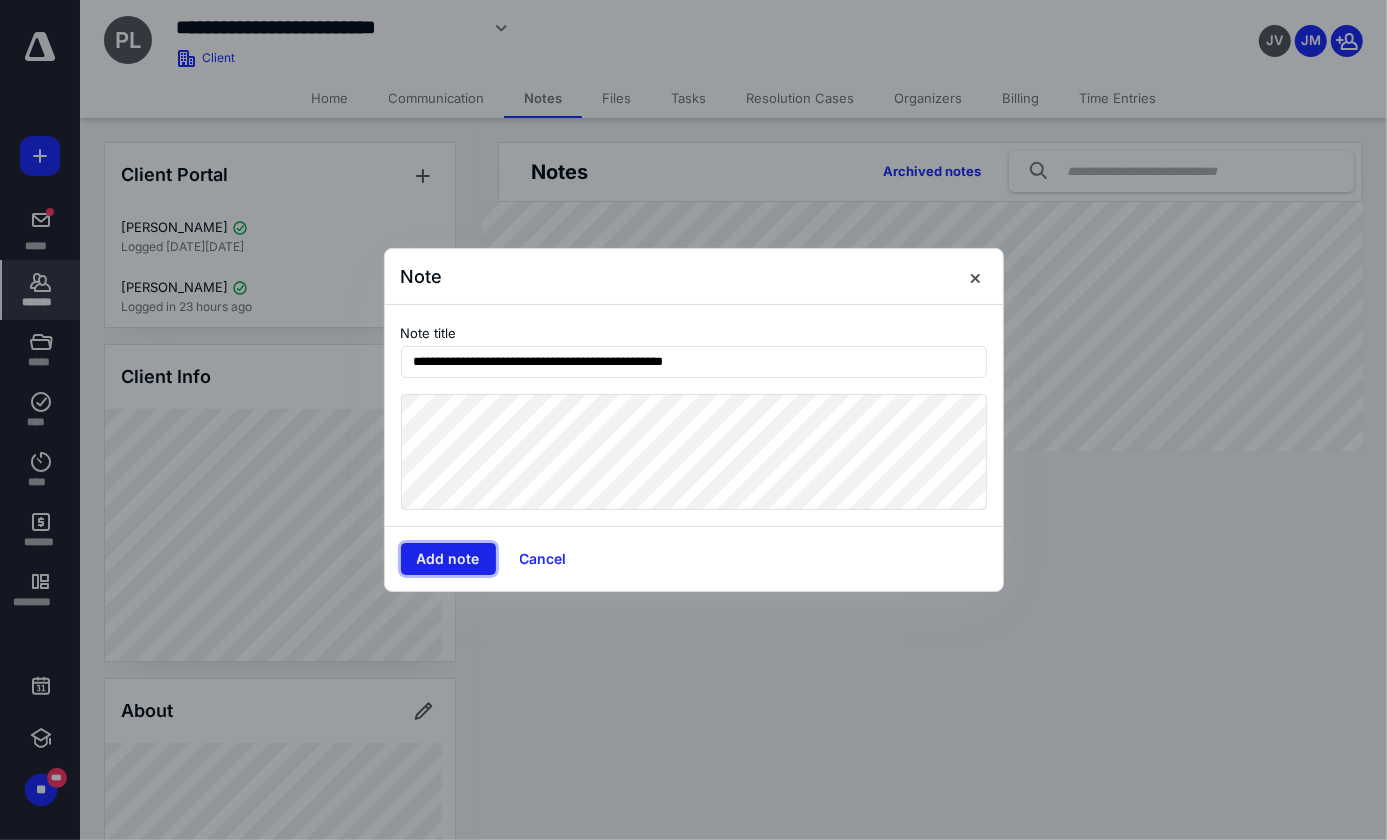 click on "Add note" at bounding box center [448, 559] 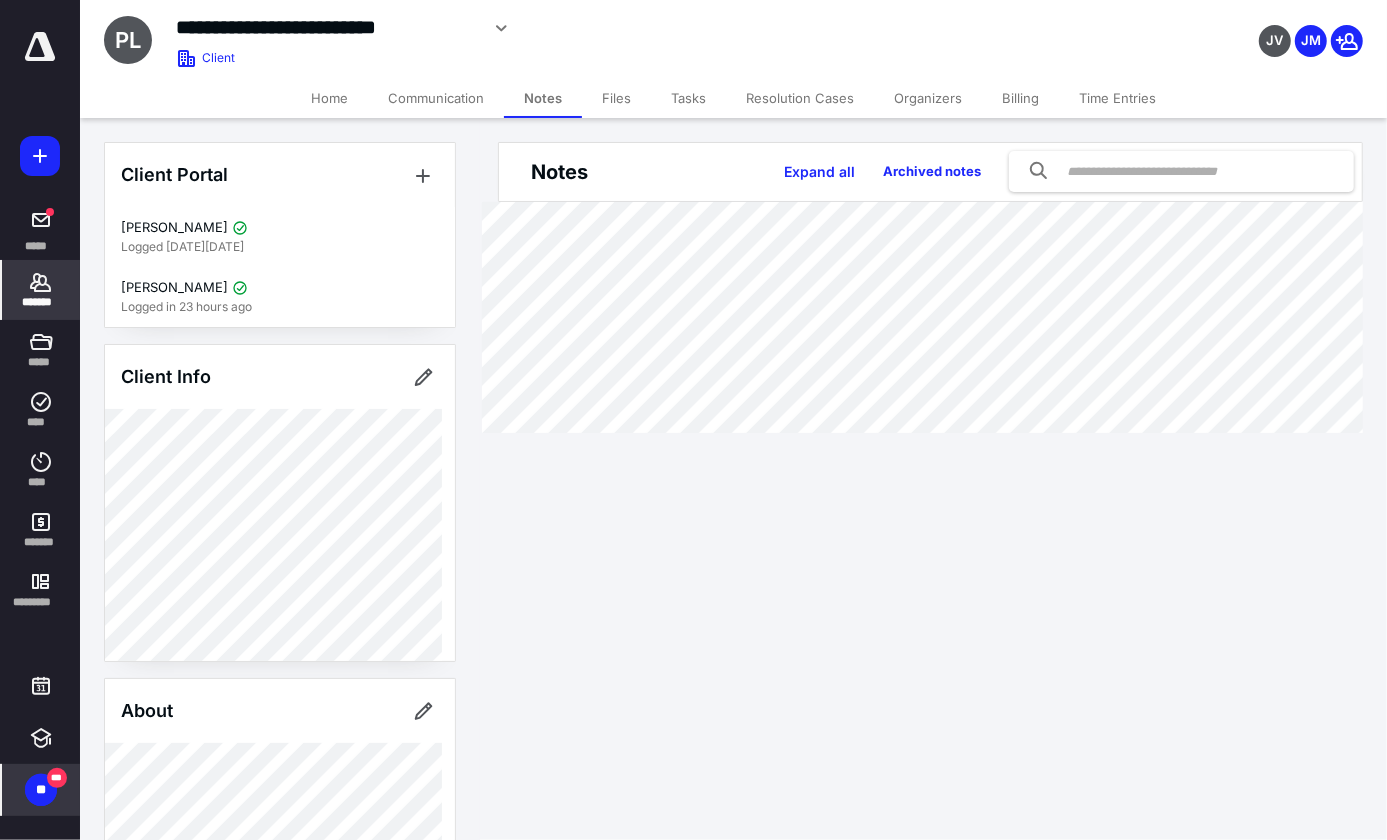 click on "**" at bounding box center [41, 790] 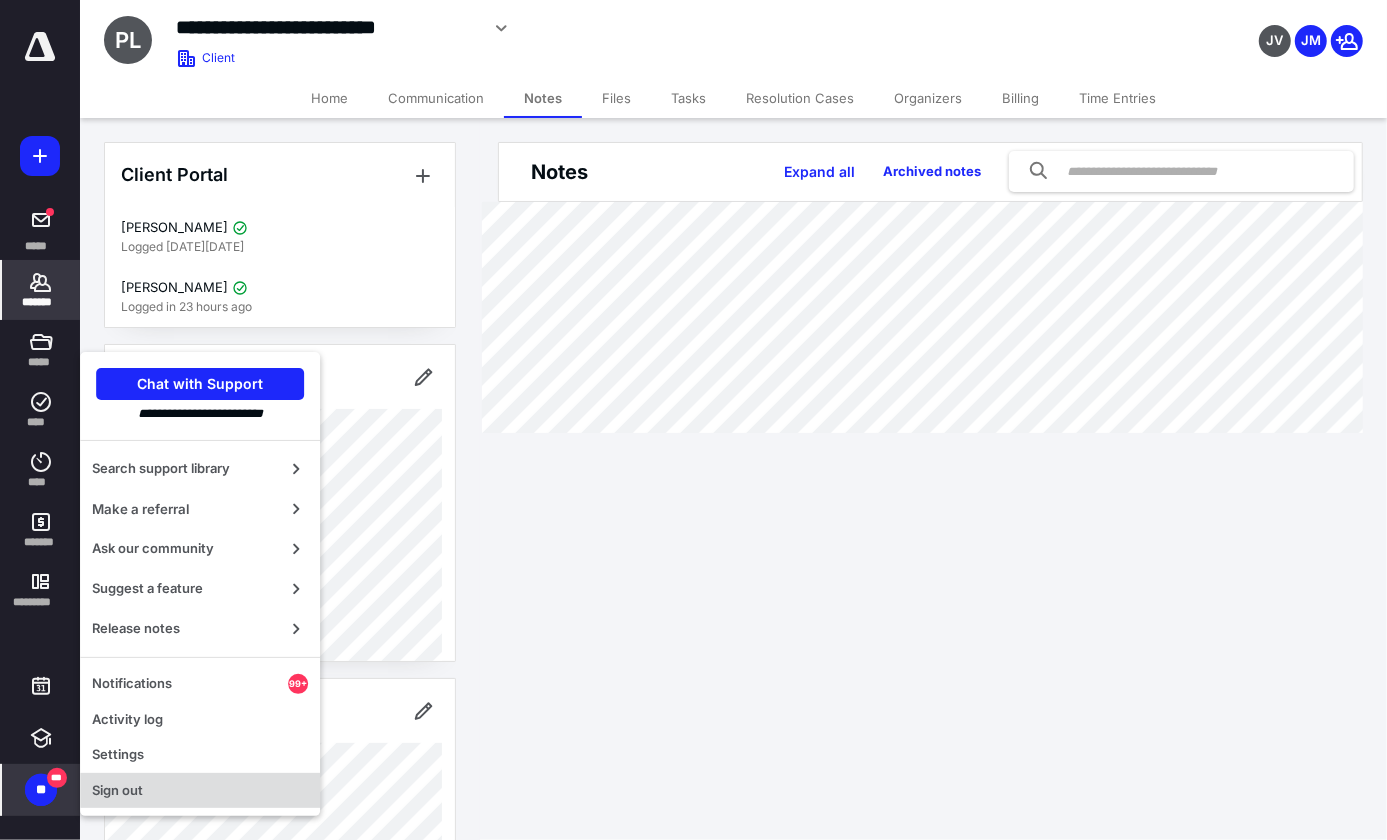 click on "Sign out" at bounding box center (200, 791) 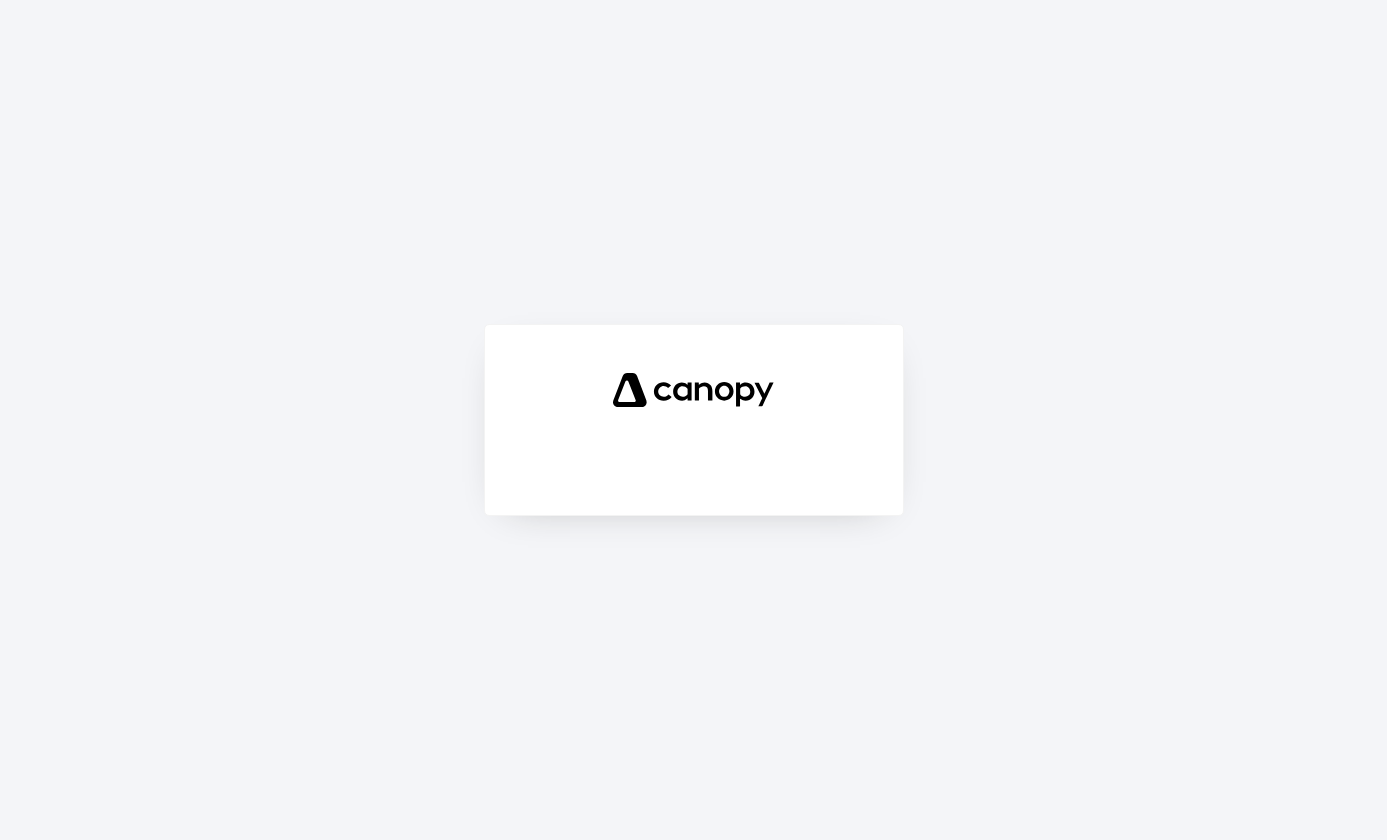scroll, scrollTop: 0, scrollLeft: 0, axis: both 